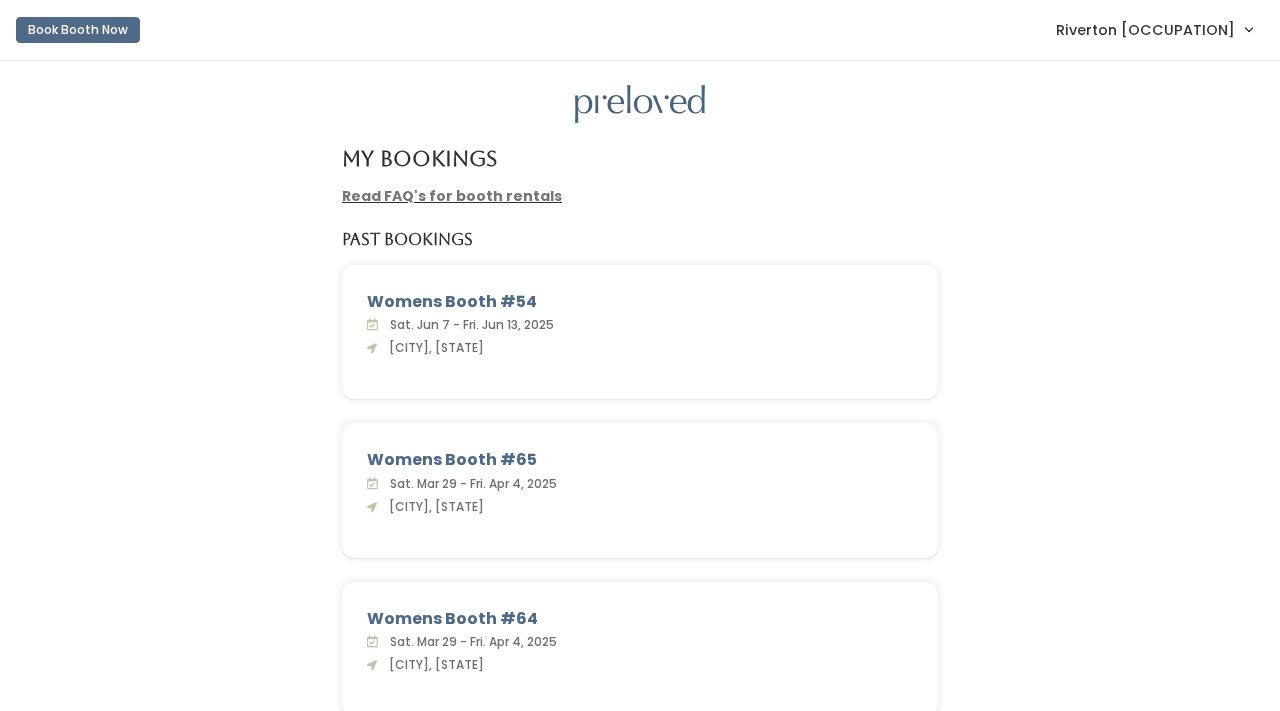 scroll, scrollTop: 0, scrollLeft: 0, axis: both 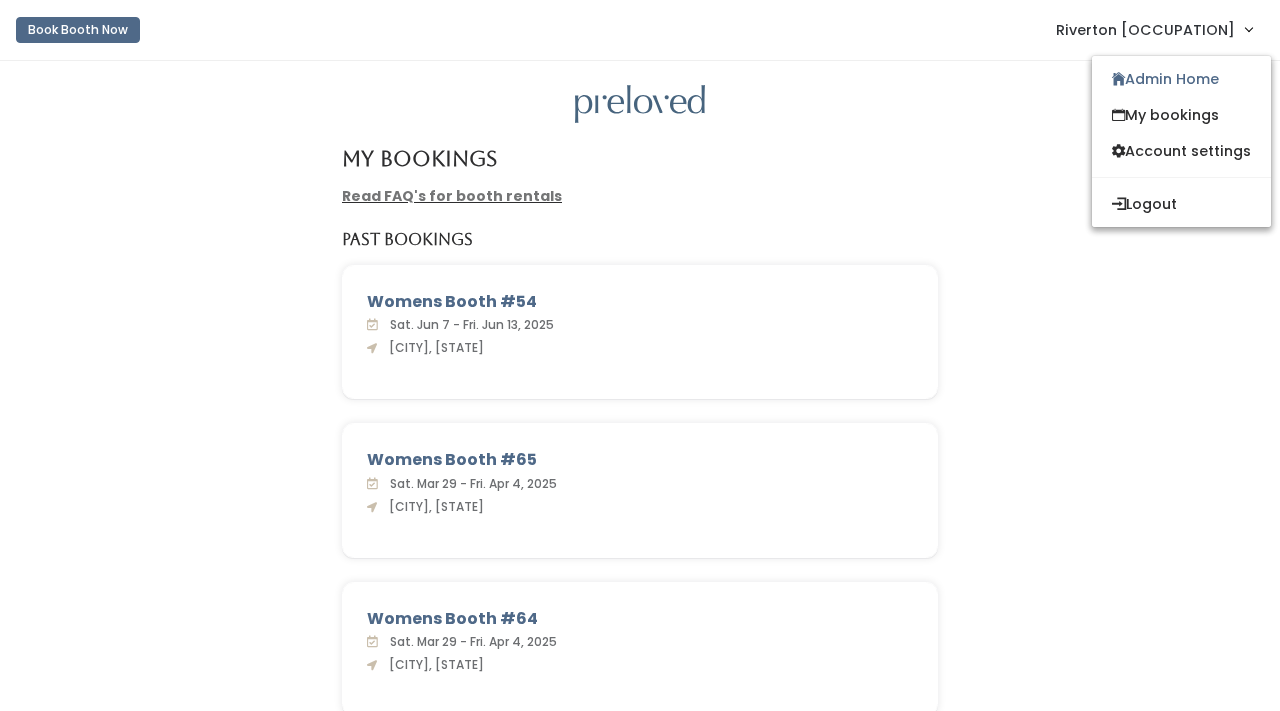 click on "[CITY] Manager" at bounding box center [1145, 30] 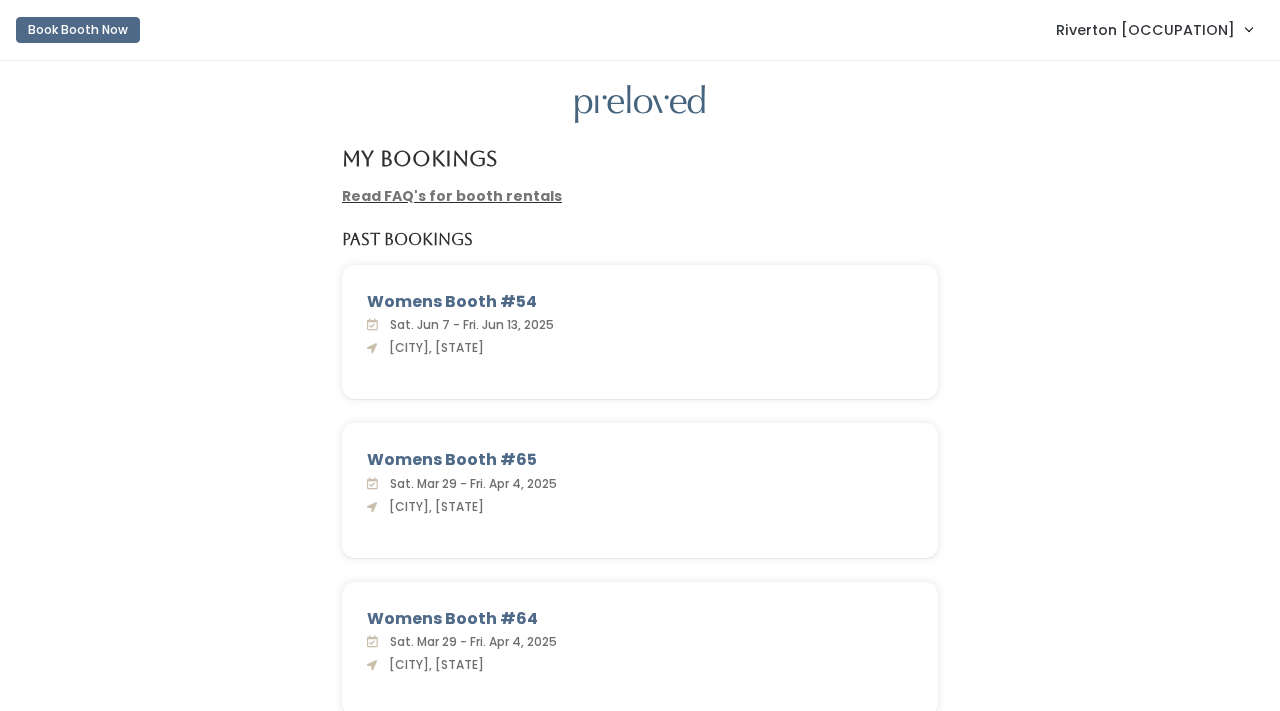 click on "[CITY] Manager" at bounding box center (1145, 30) 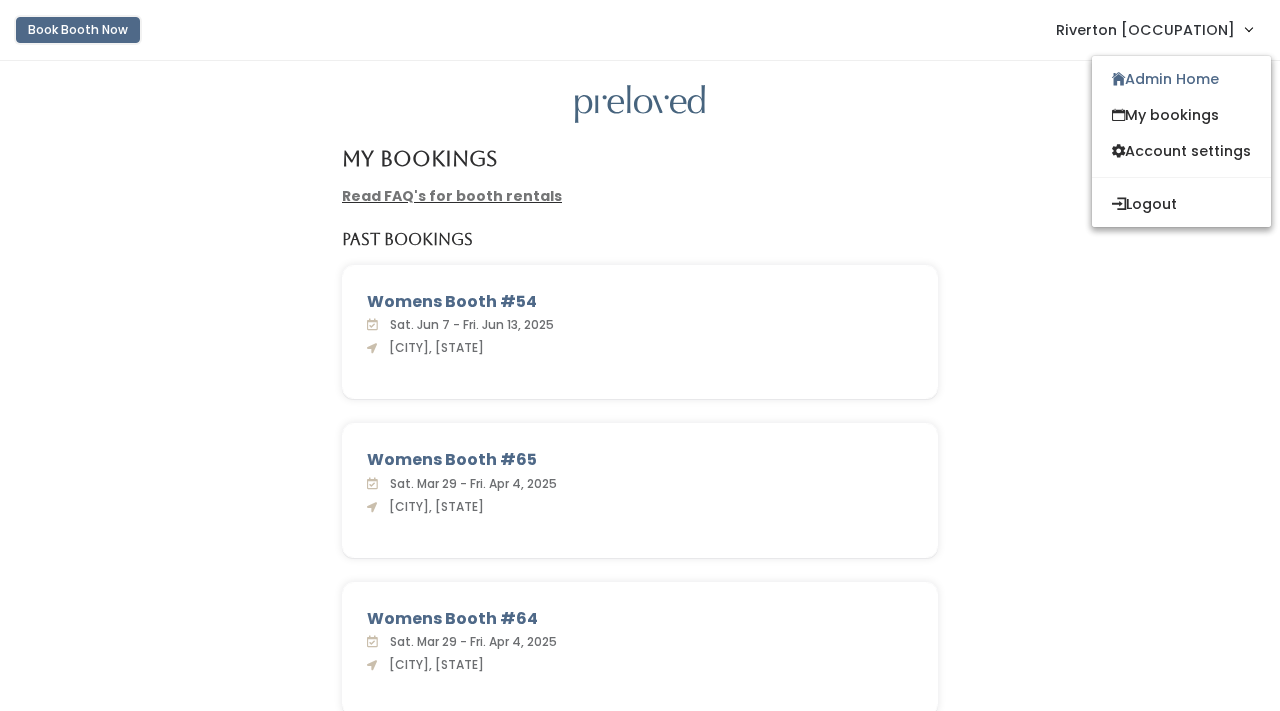 click on "Book Booth Now" at bounding box center (78, 30) 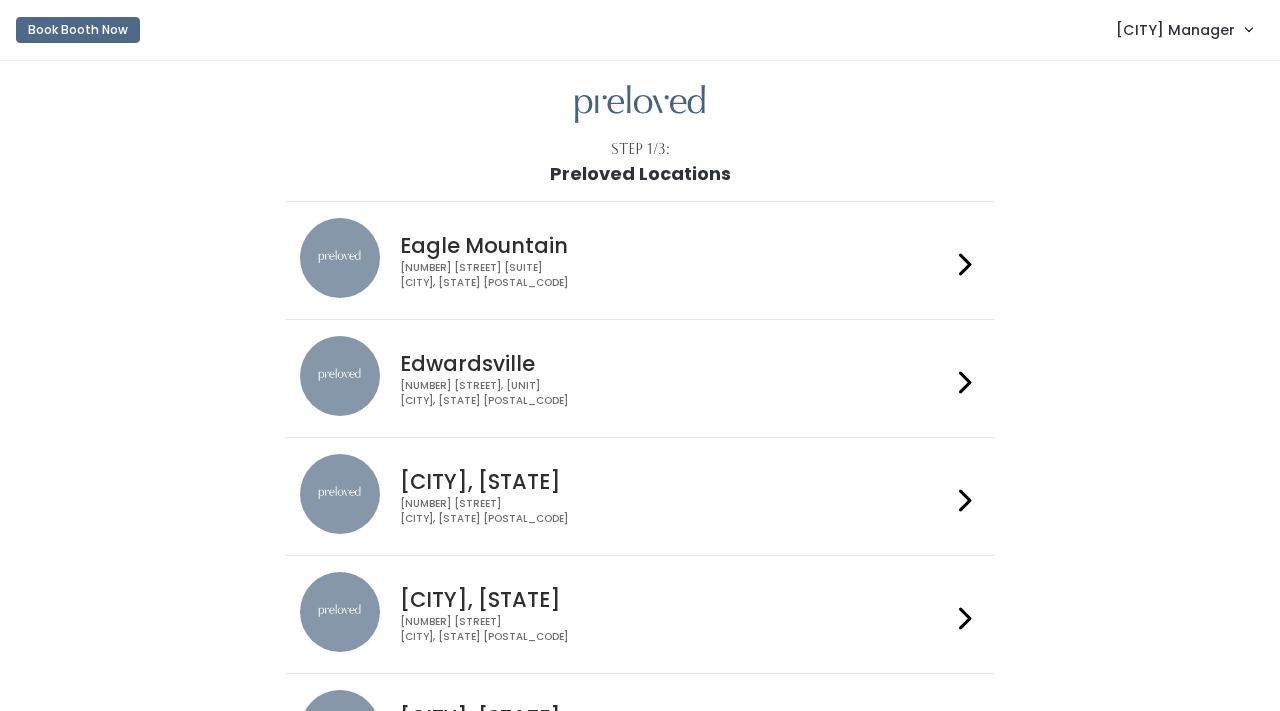 scroll, scrollTop: 0, scrollLeft: 0, axis: both 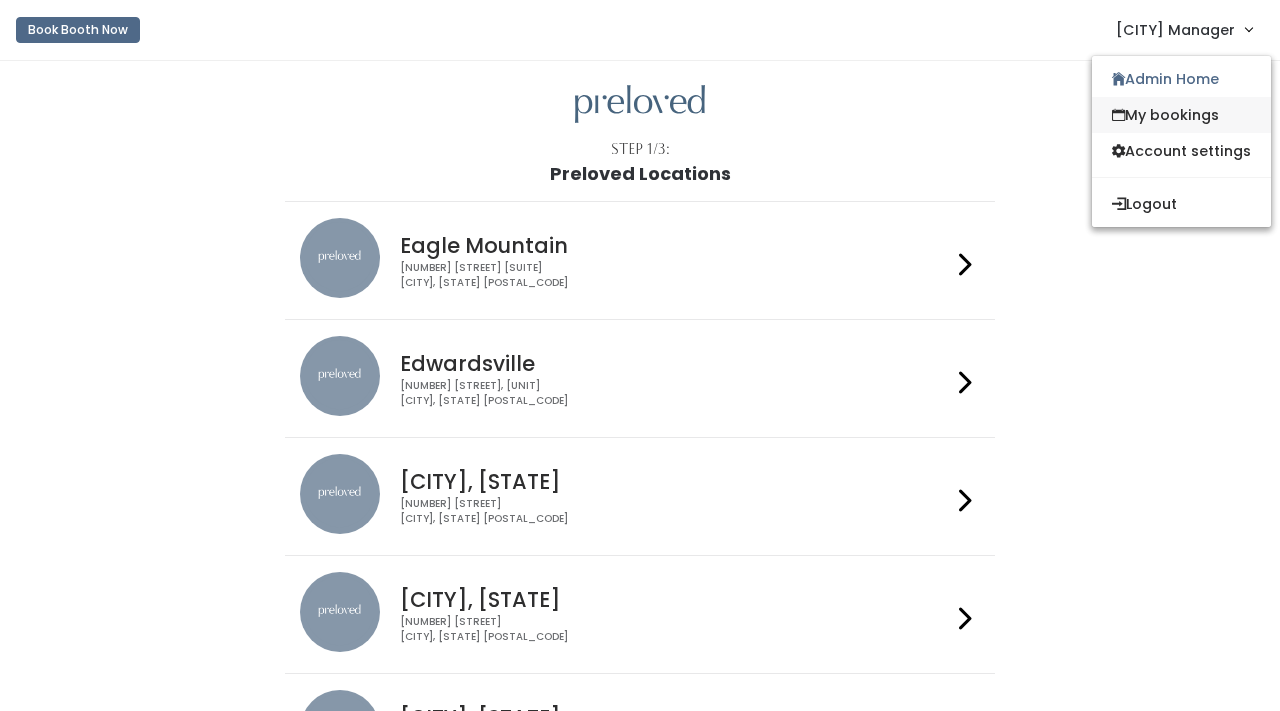 click on "My bookings" at bounding box center [1181, 115] 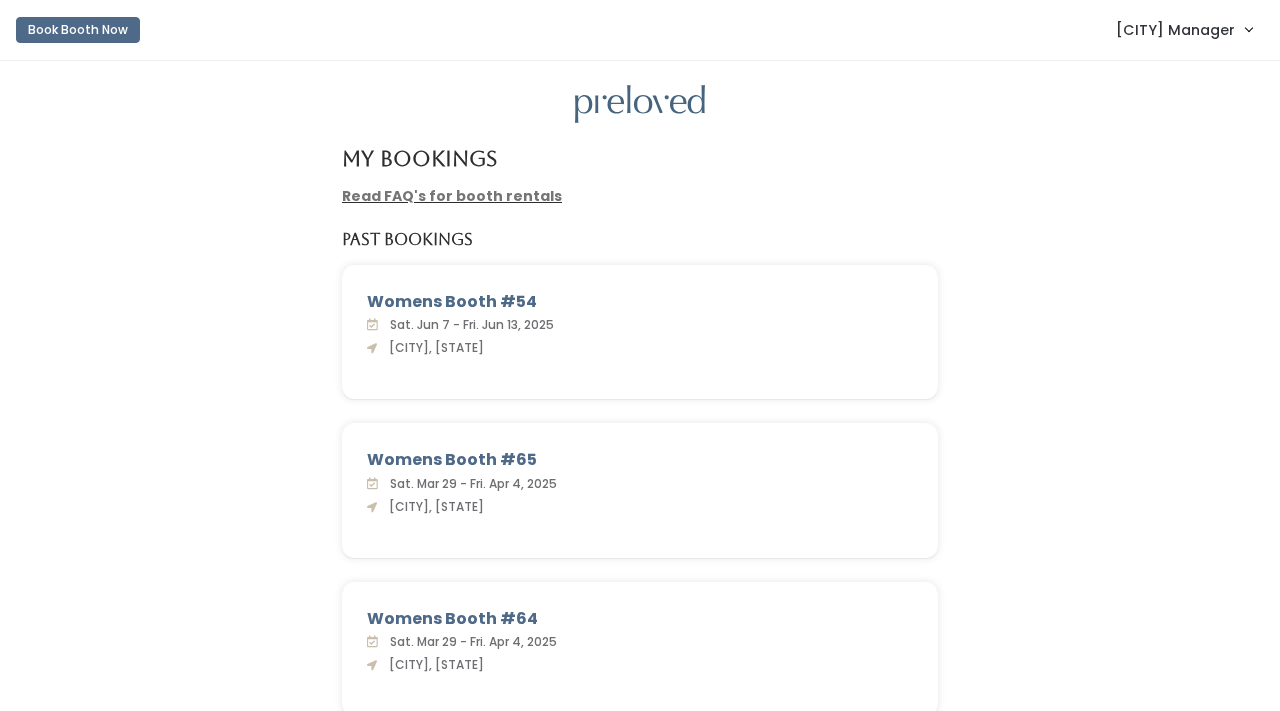 scroll, scrollTop: 0, scrollLeft: 0, axis: both 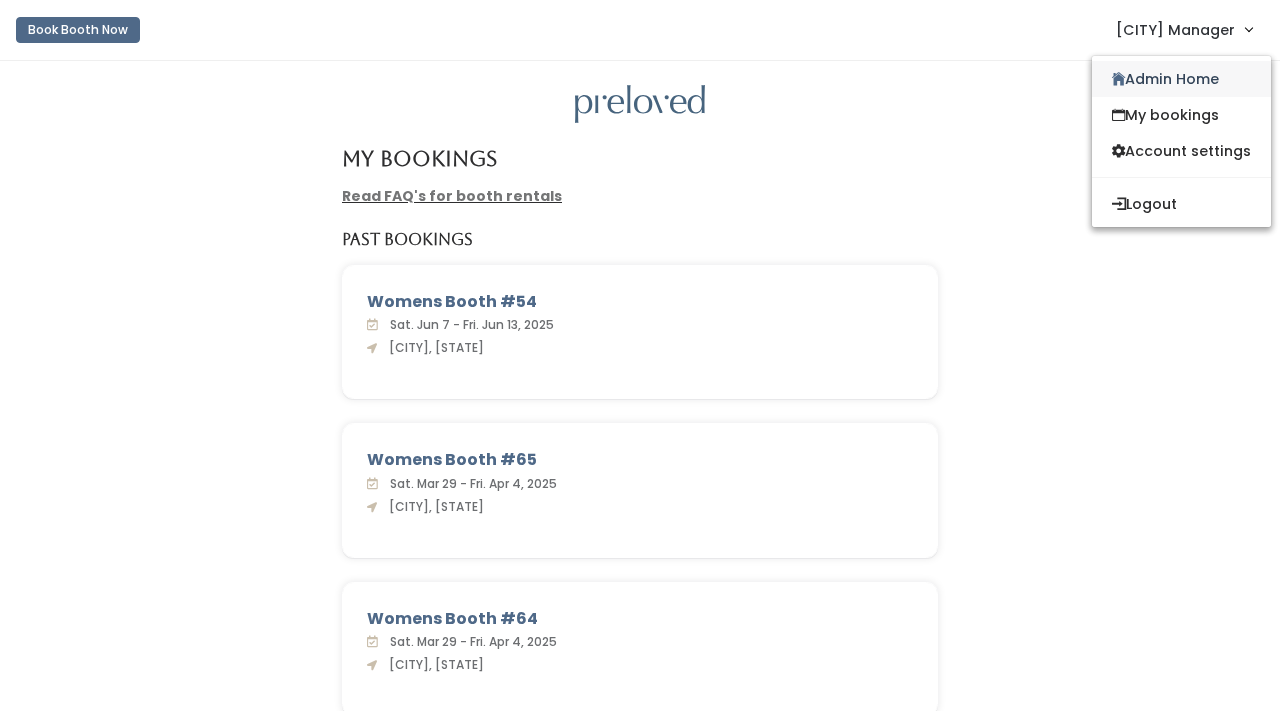 click on "Admin Home" at bounding box center [1181, 79] 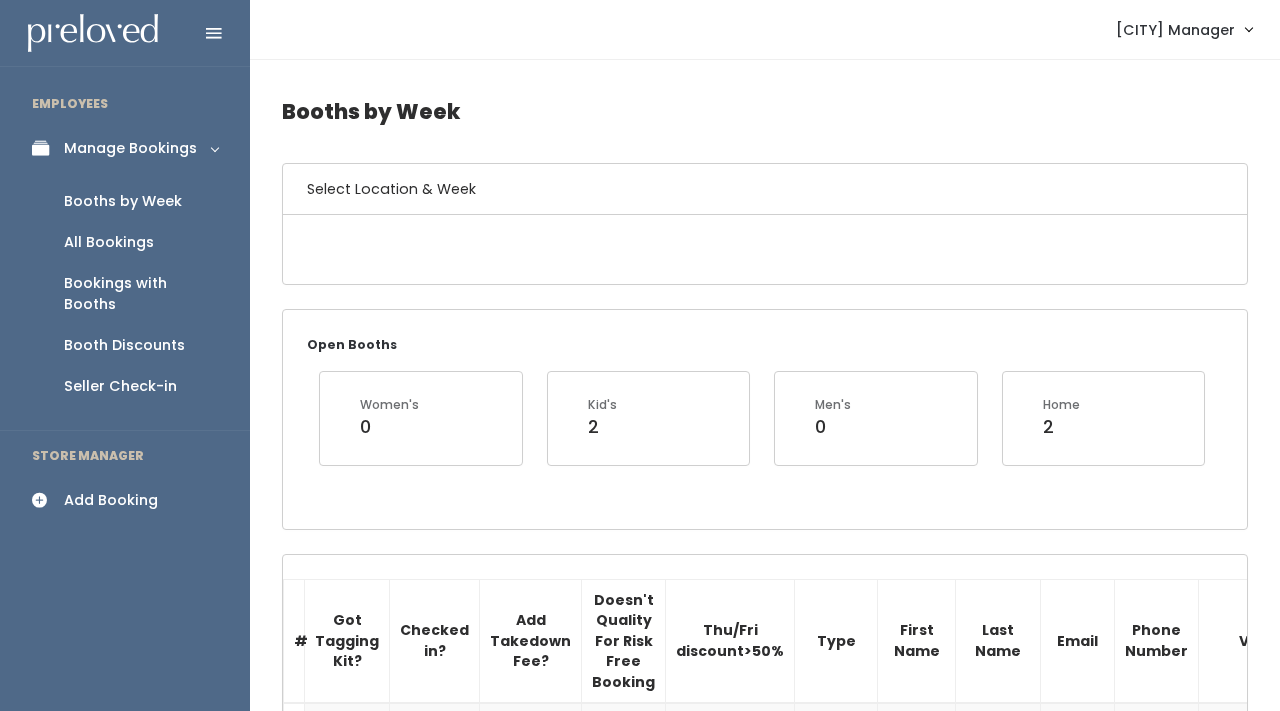 scroll, scrollTop: 0, scrollLeft: 0, axis: both 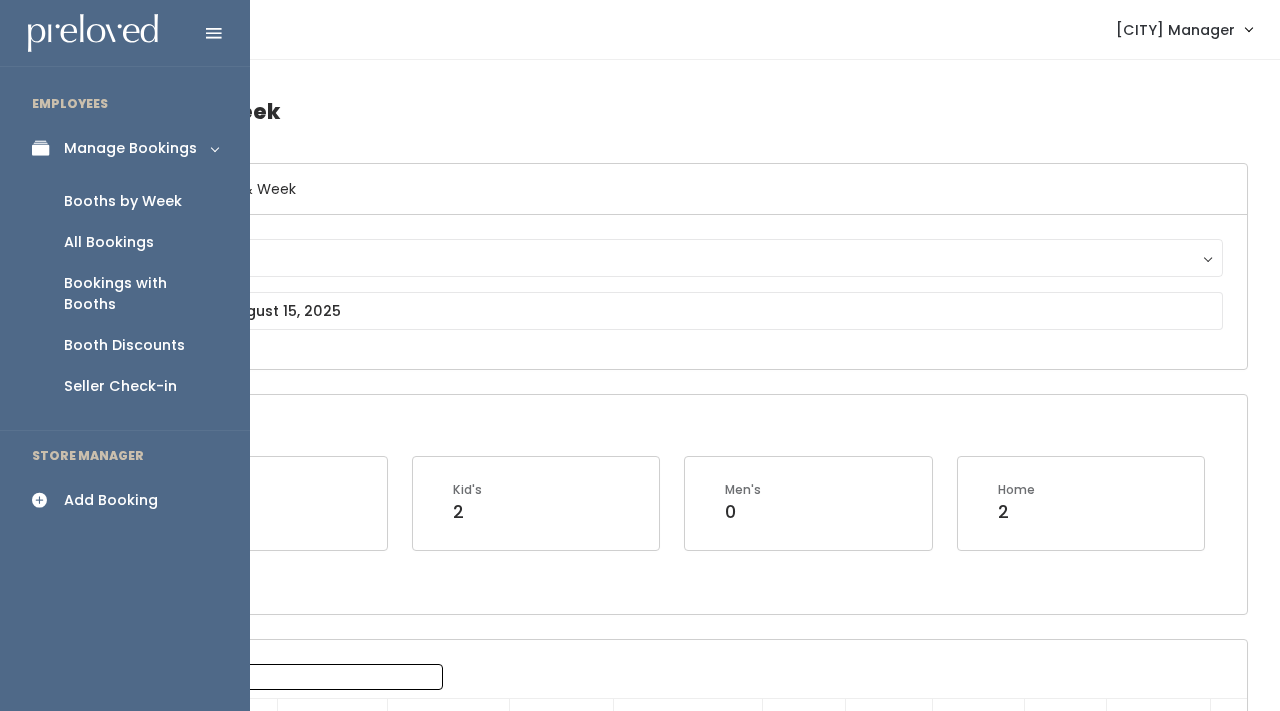 click on "Add Booking" at bounding box center (111, 500) 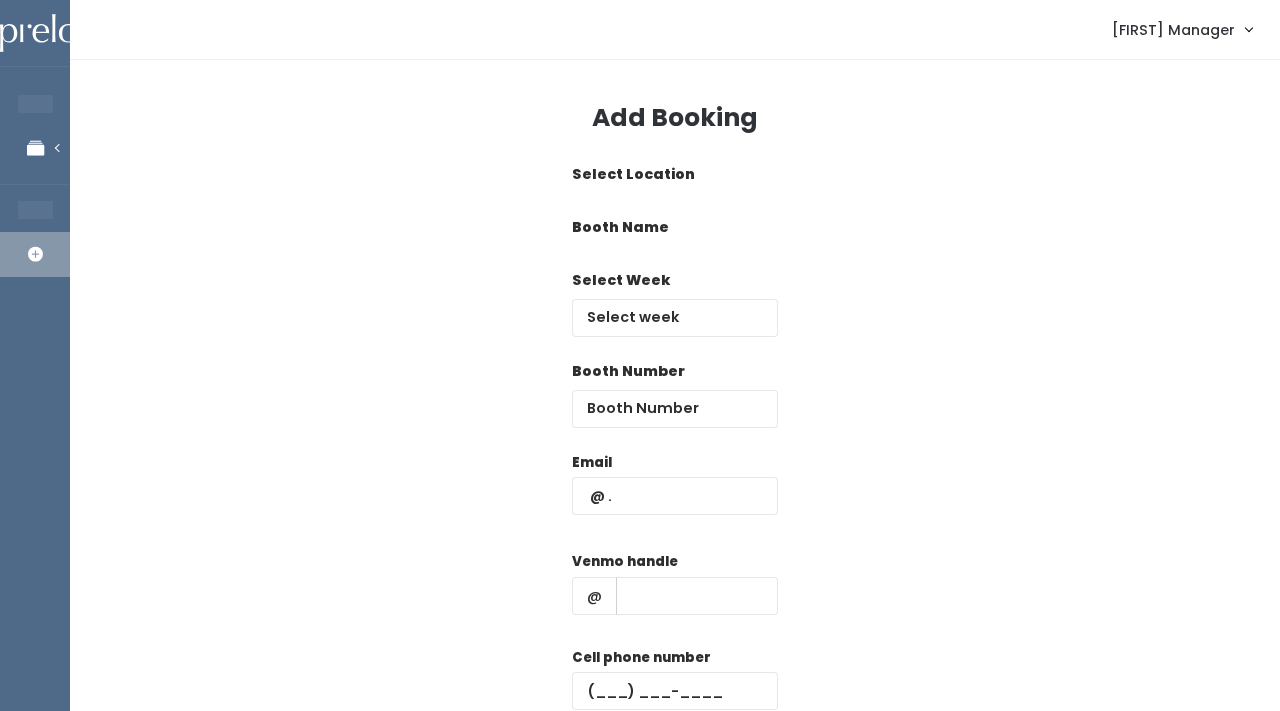 scroll, scrollTop: 0, scrollLeft: 0, axis: both 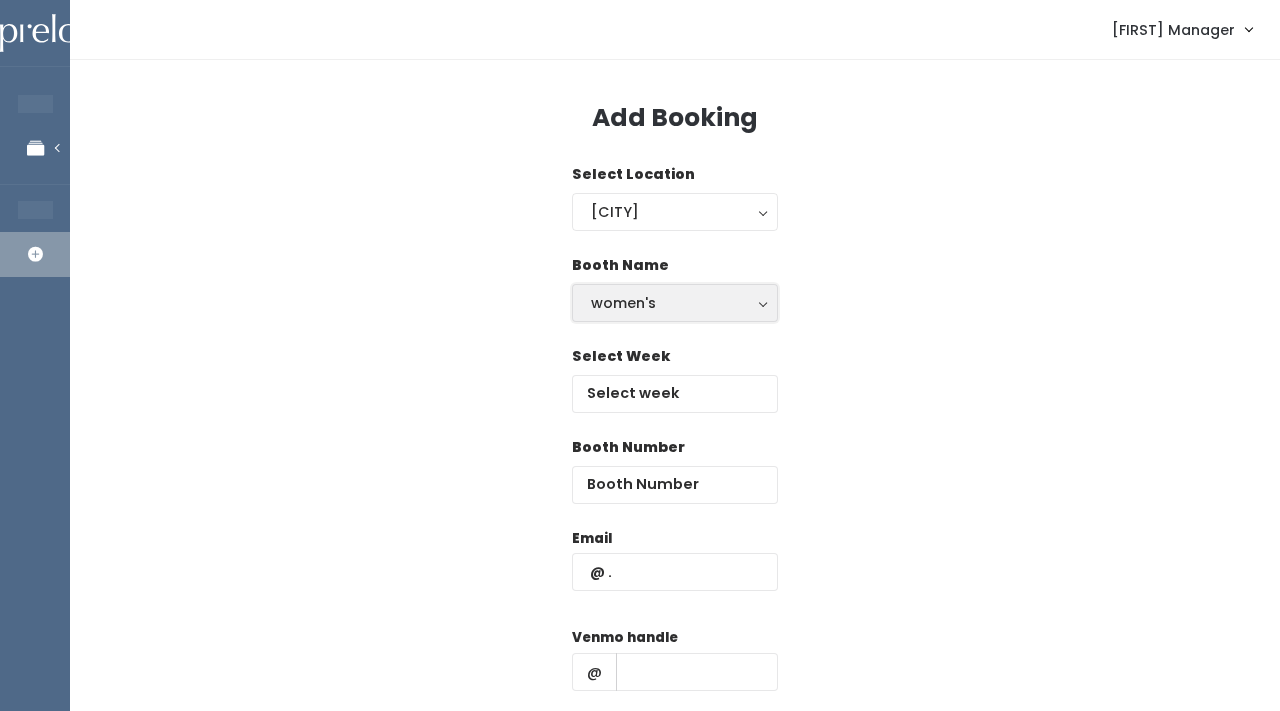 click on "women's" at bounding box center (675, 303) 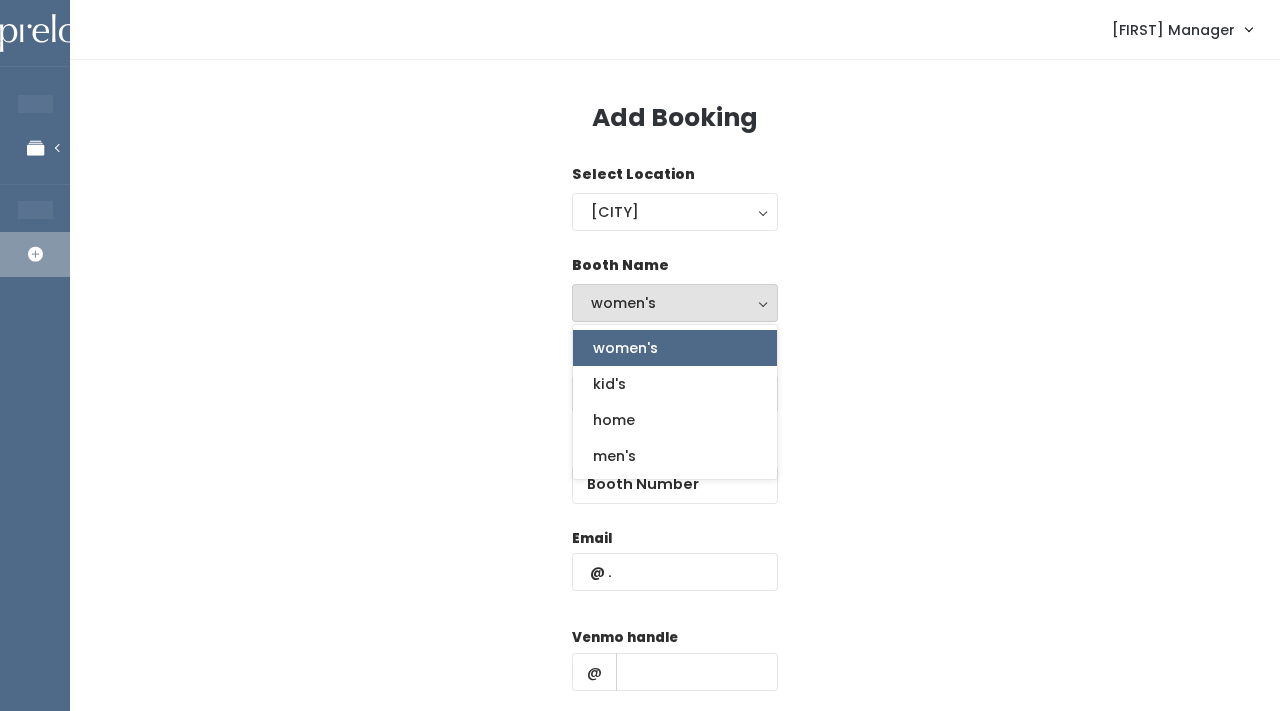 click on "Select Week" at bounding box center (675, 391) 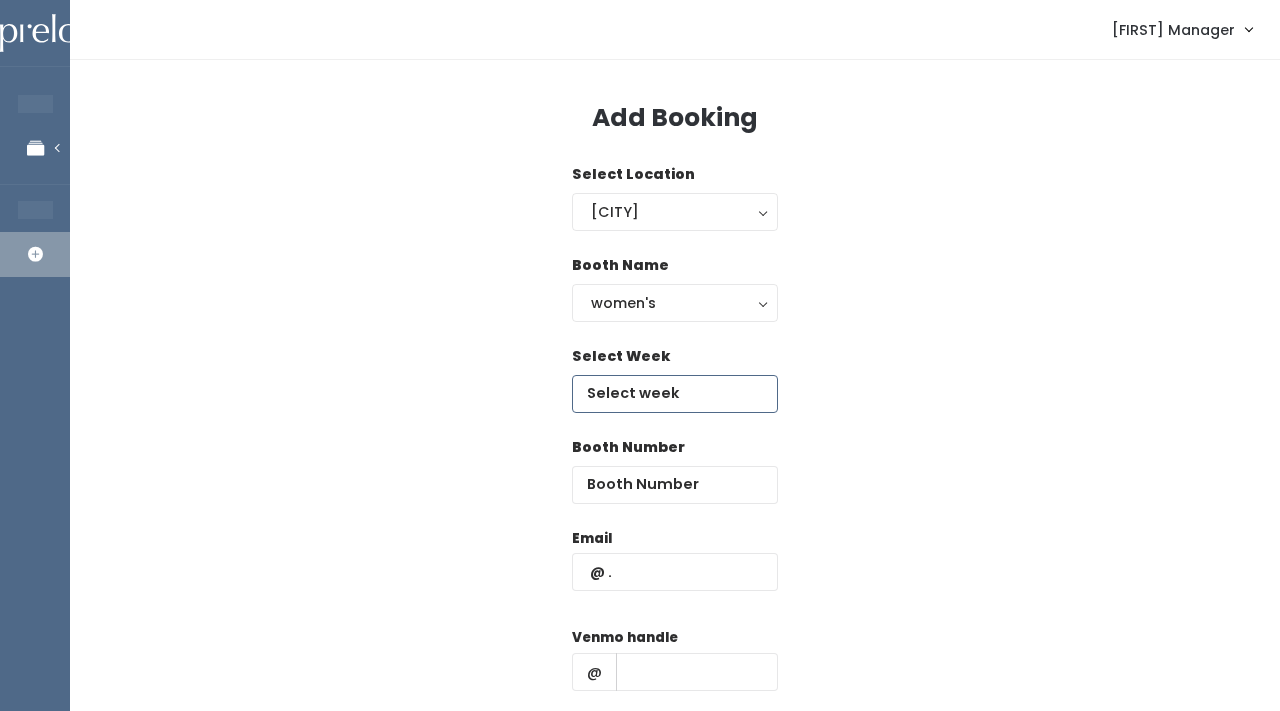 click at bounding box center [675, 394] 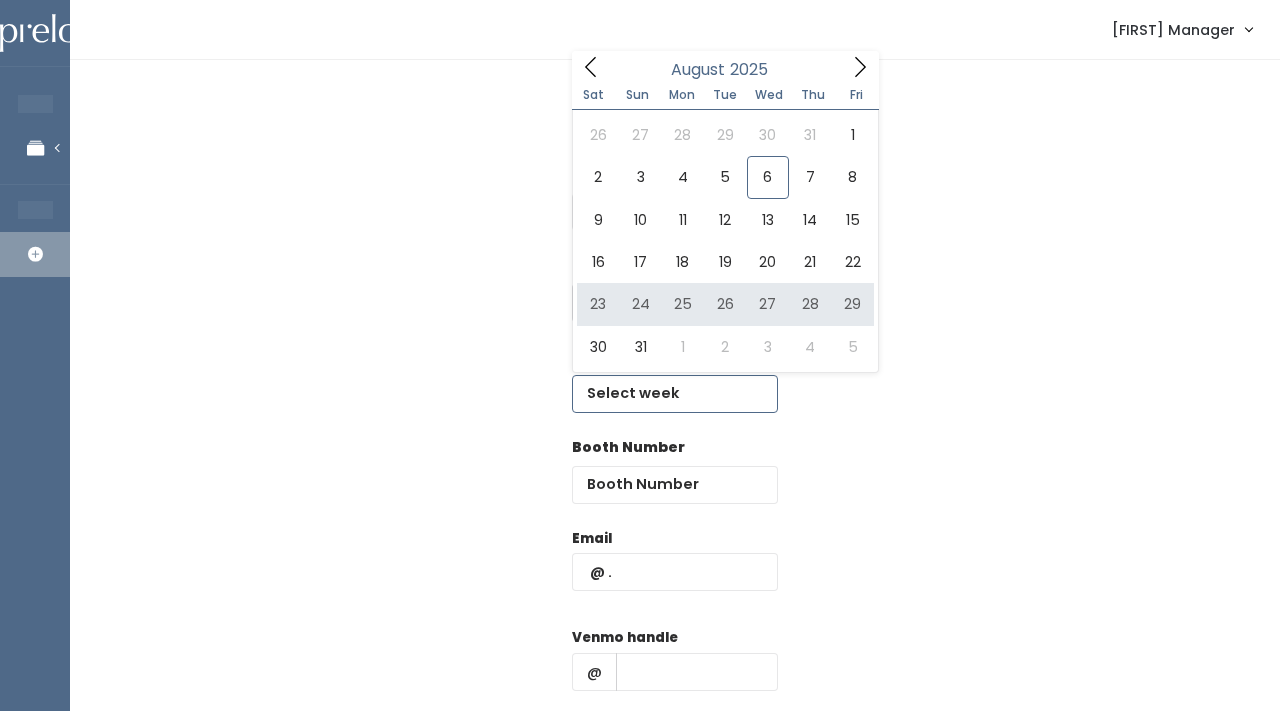 type on "August 23 to August 29" 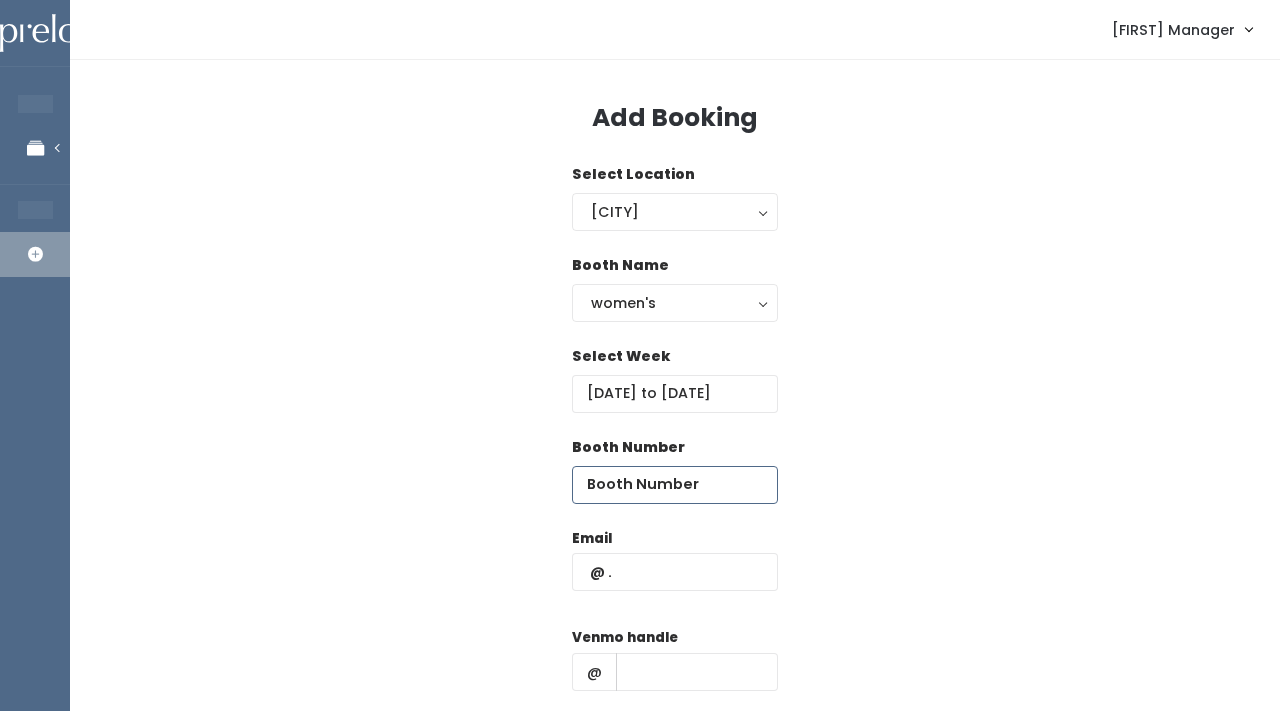click at bounding box center (675, 485) 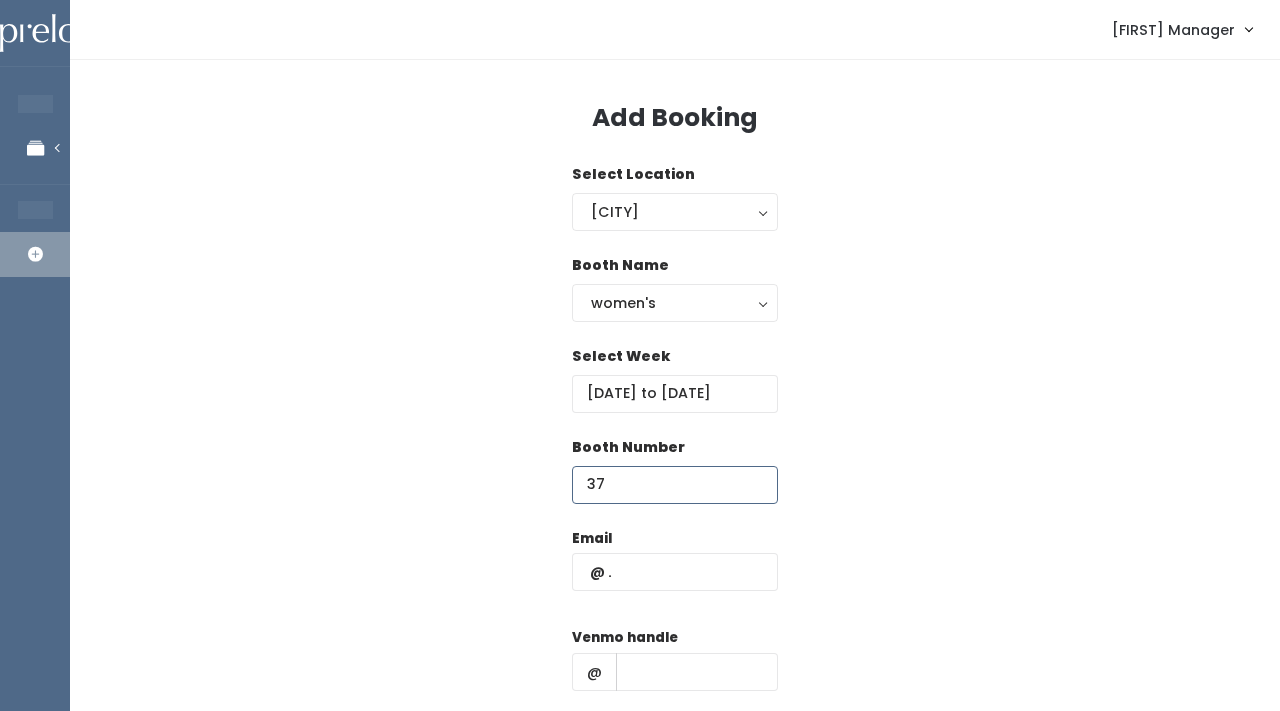 type on "37" 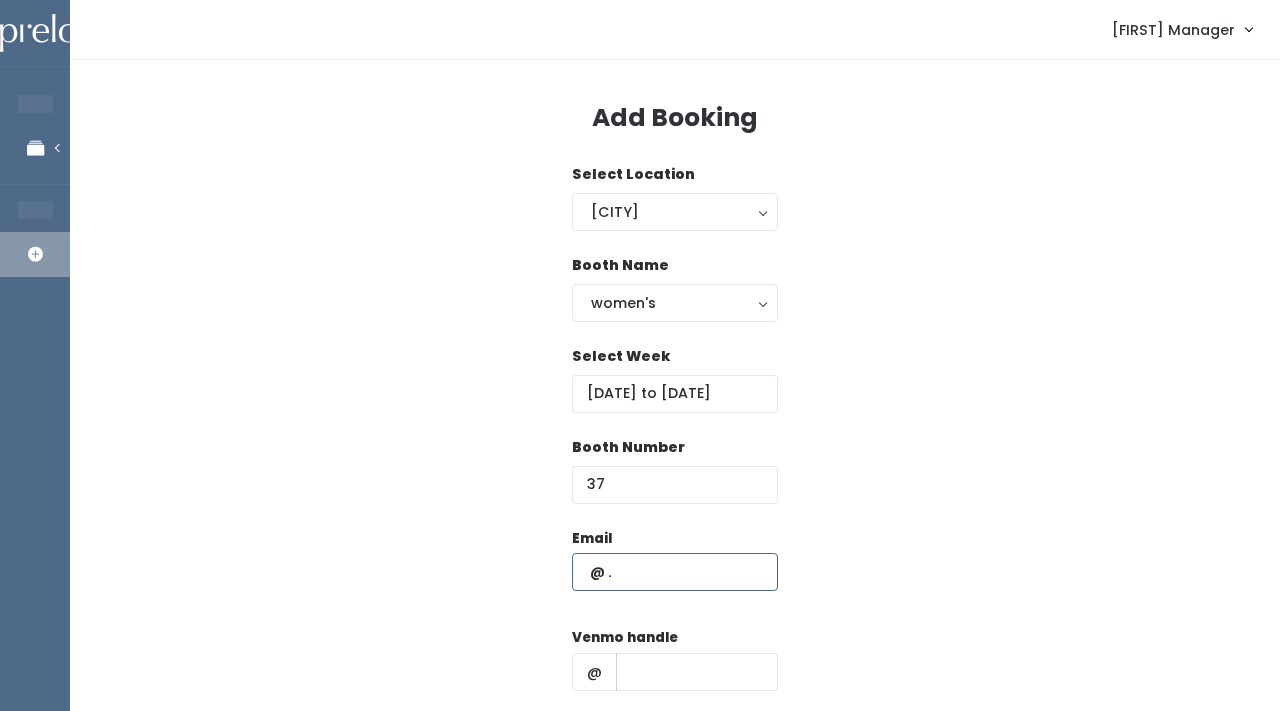 click at bounding box center [675, 572] 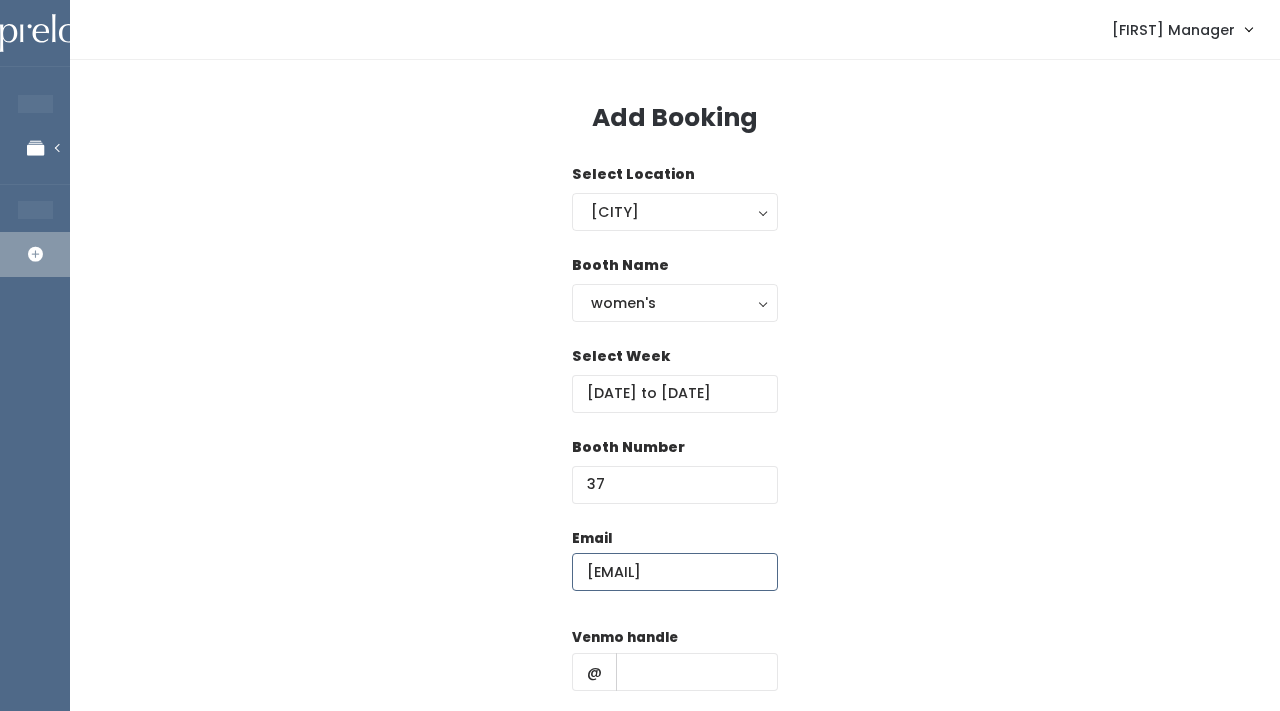 scroll, scrollTop: 0, scrollLeft: 28, axis: horizontal 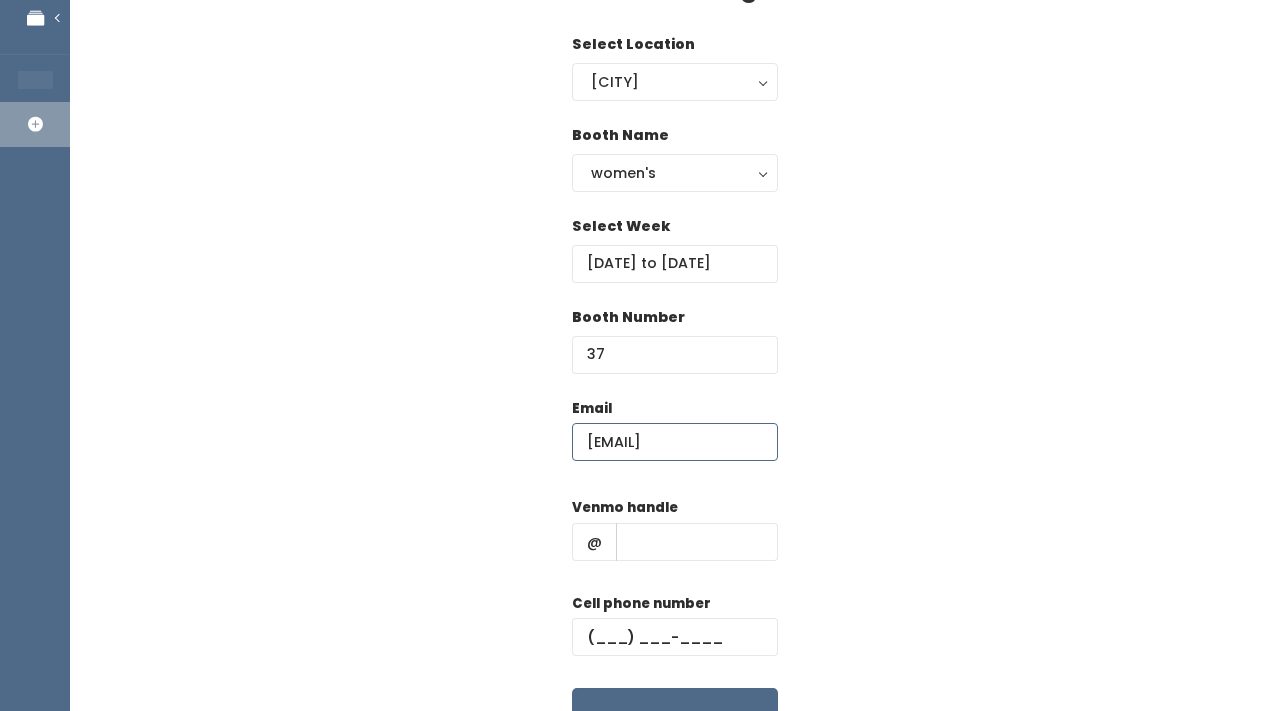 type on "sun_flower66@[EXAMPLE.COM]" 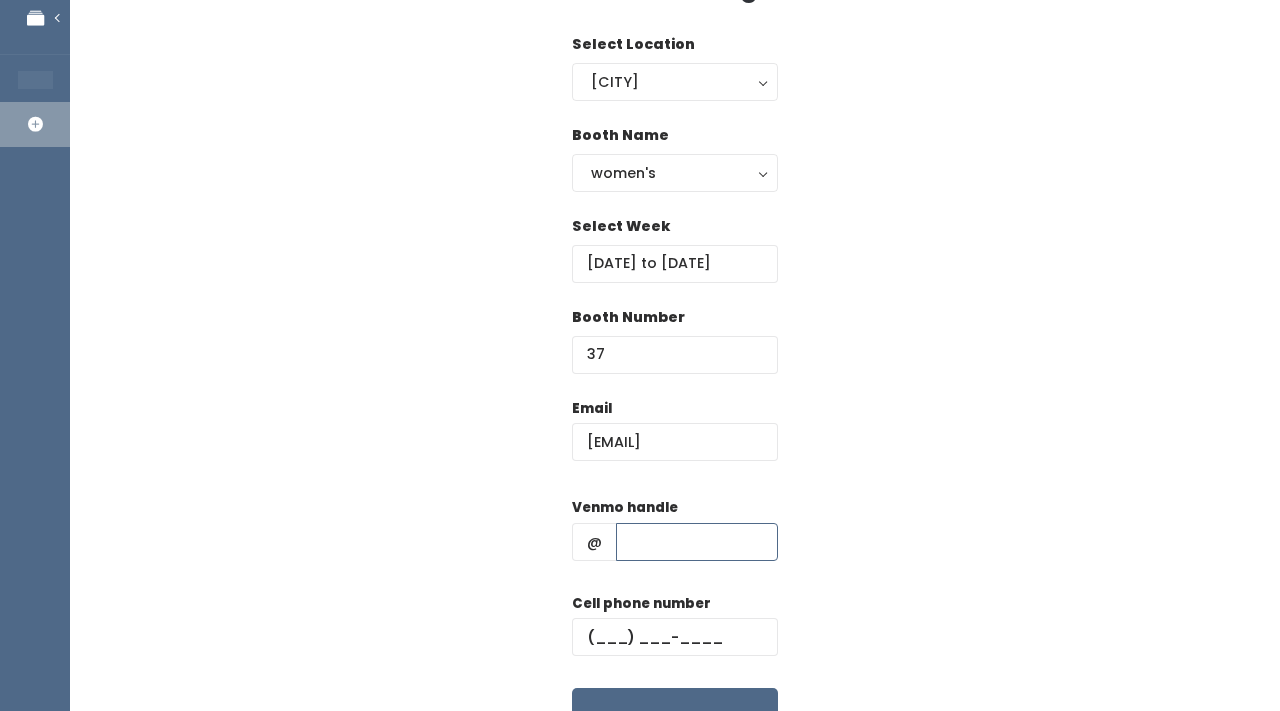 scroll, scrollTop: 0, scrollLeft: 0, axis: both 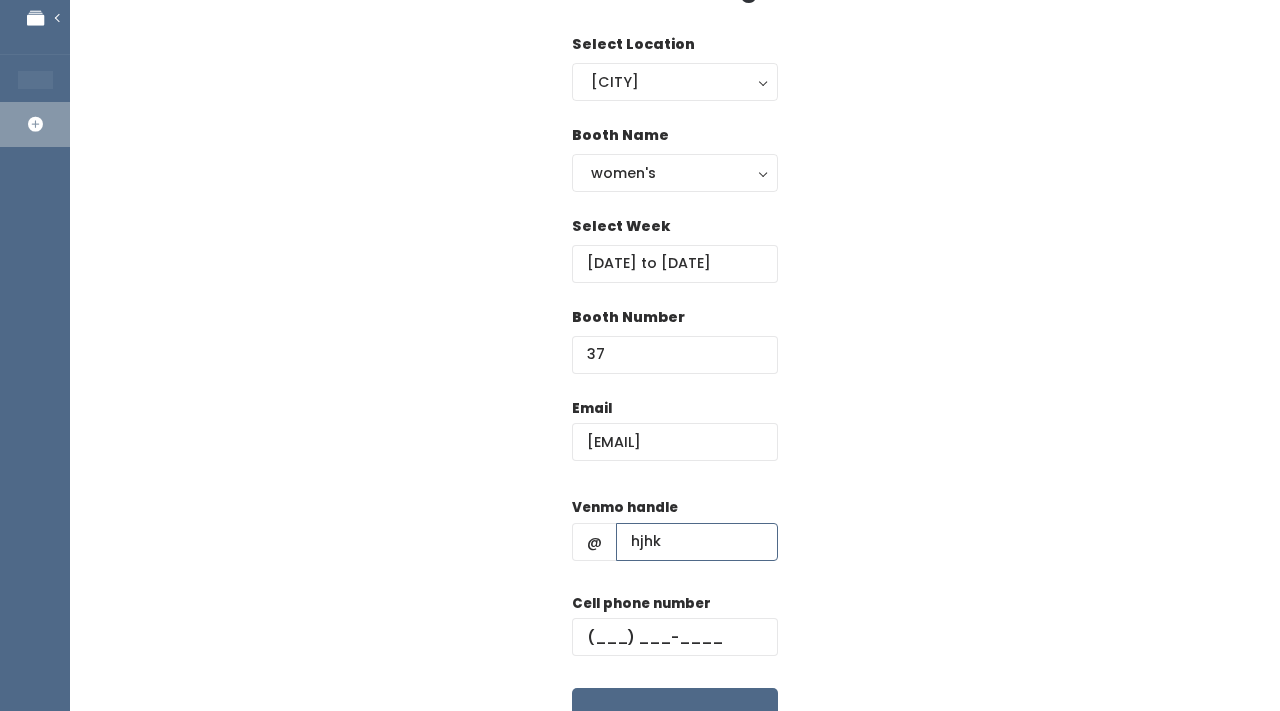 type on "hjhk" 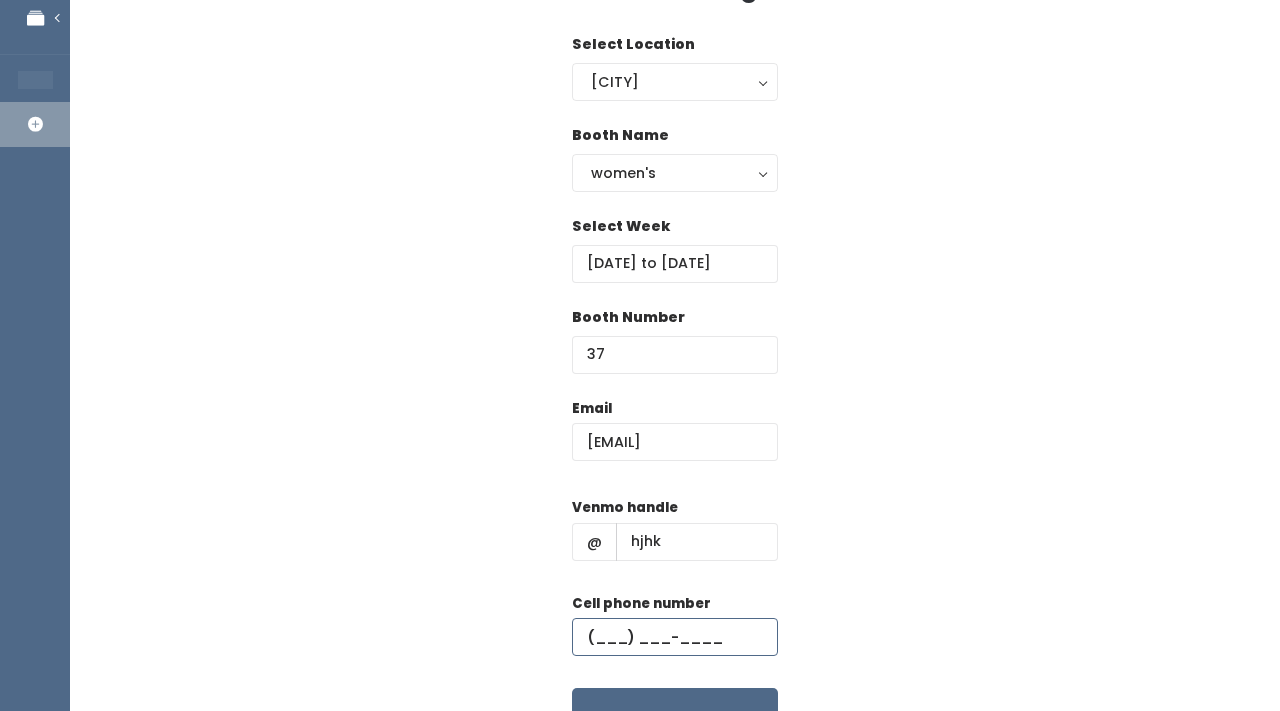 click at bounding box center (675, 637) 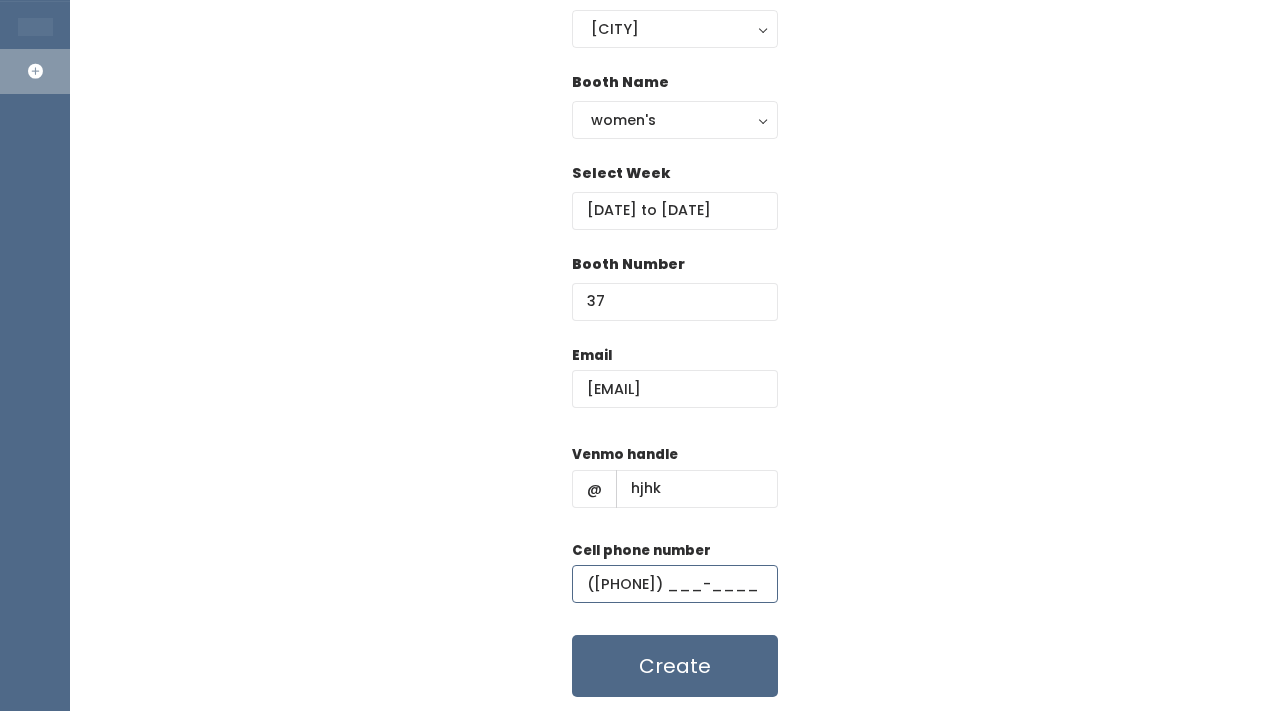 scroll, scrollTop: 186, scrollLeft: 0, axis: vertical 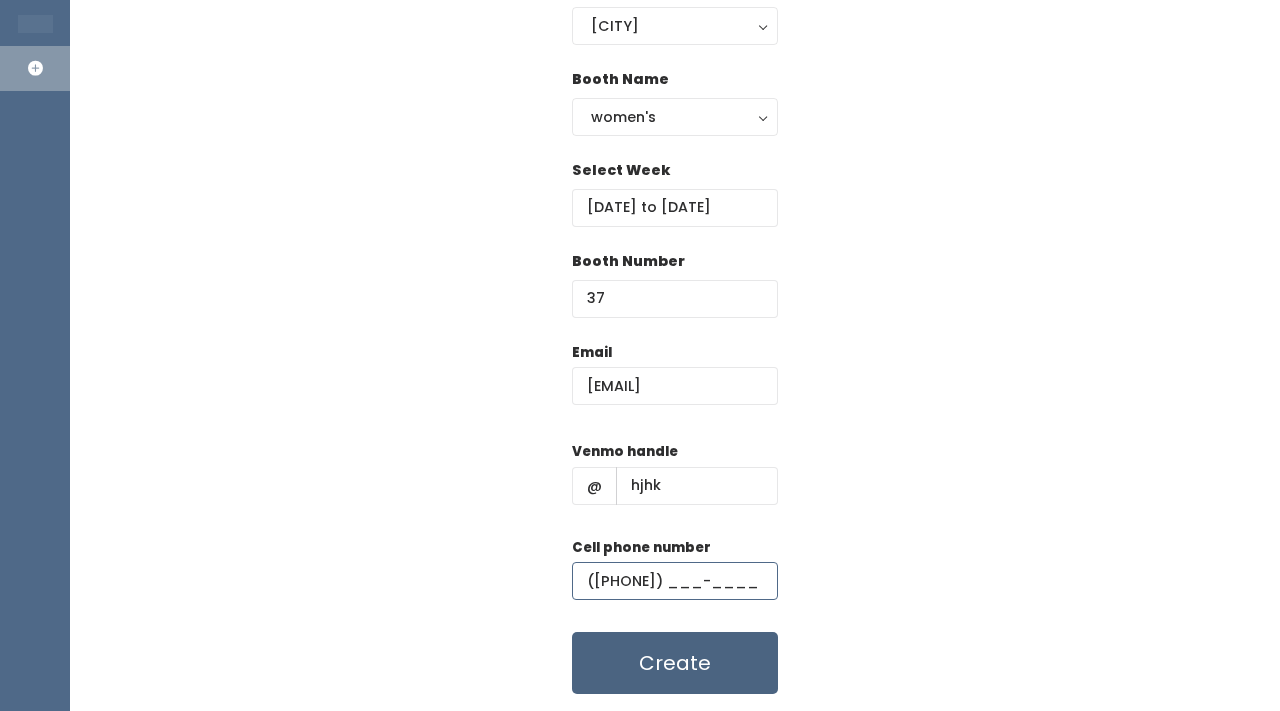 type on "(898) 908-9080" 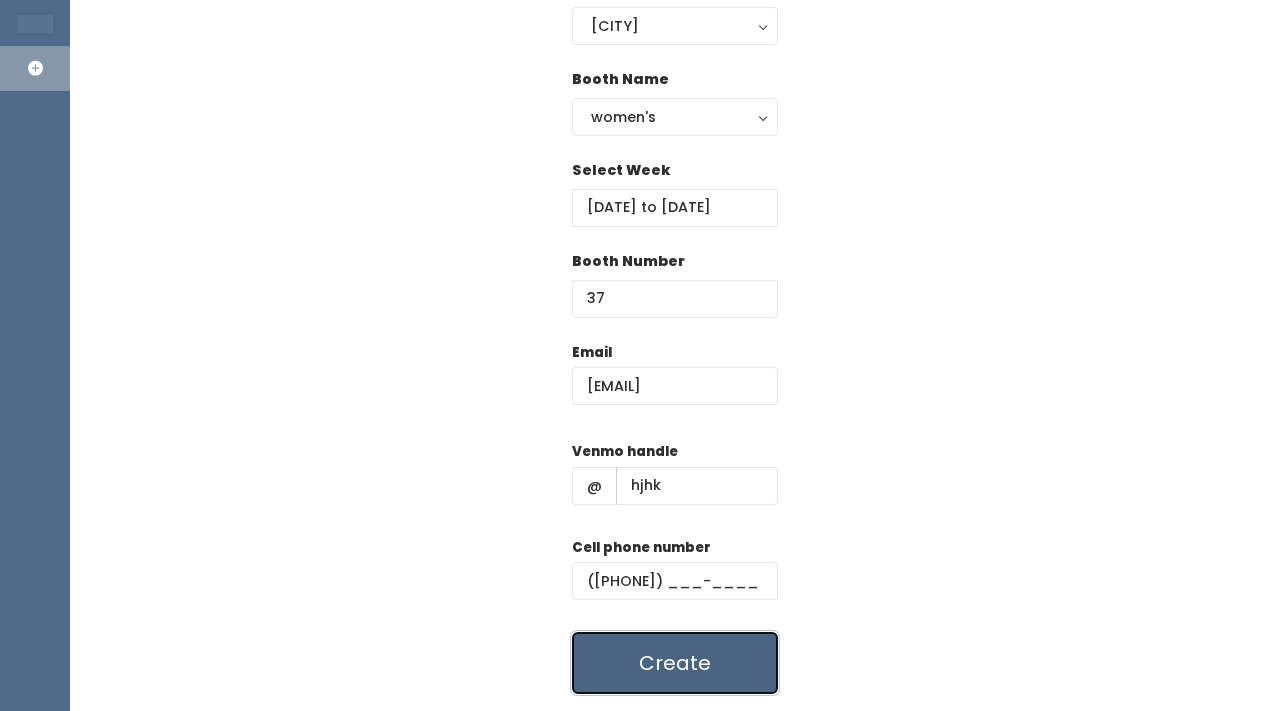 click on "Create" at bounding box center [675, 663] 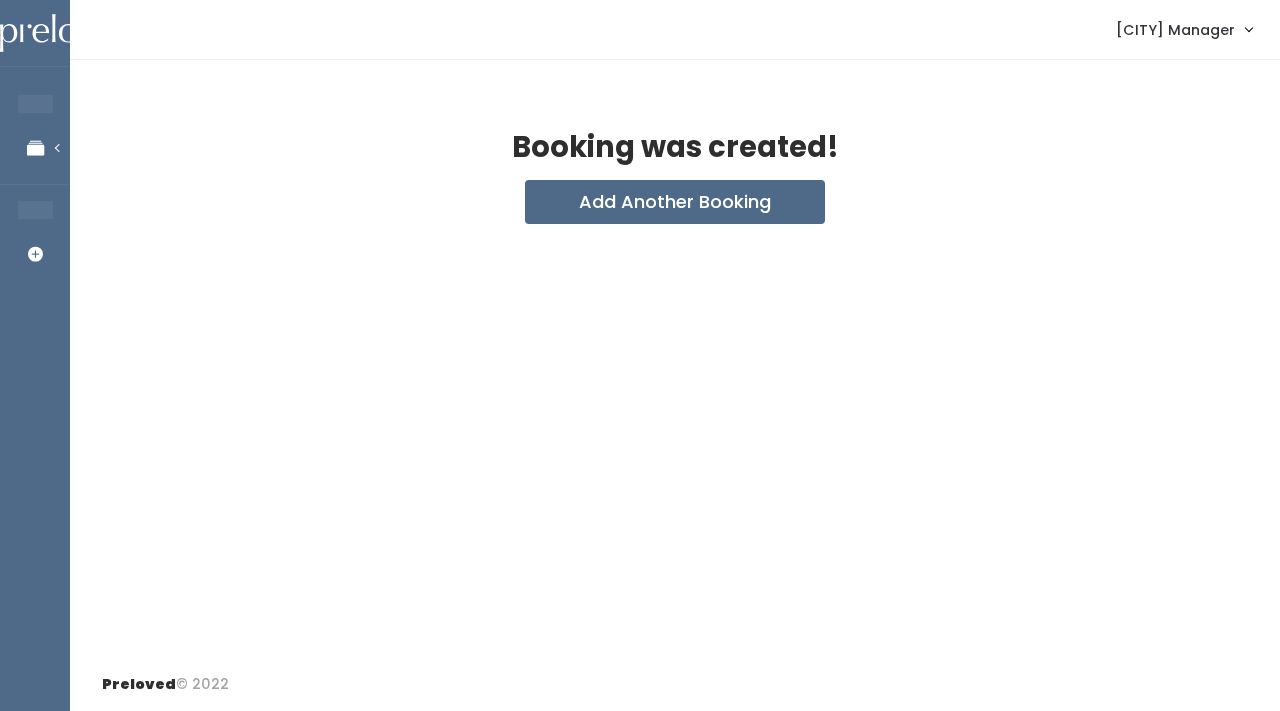 scroll, scrollTop: 0, scrollLeft: 0, axis: both 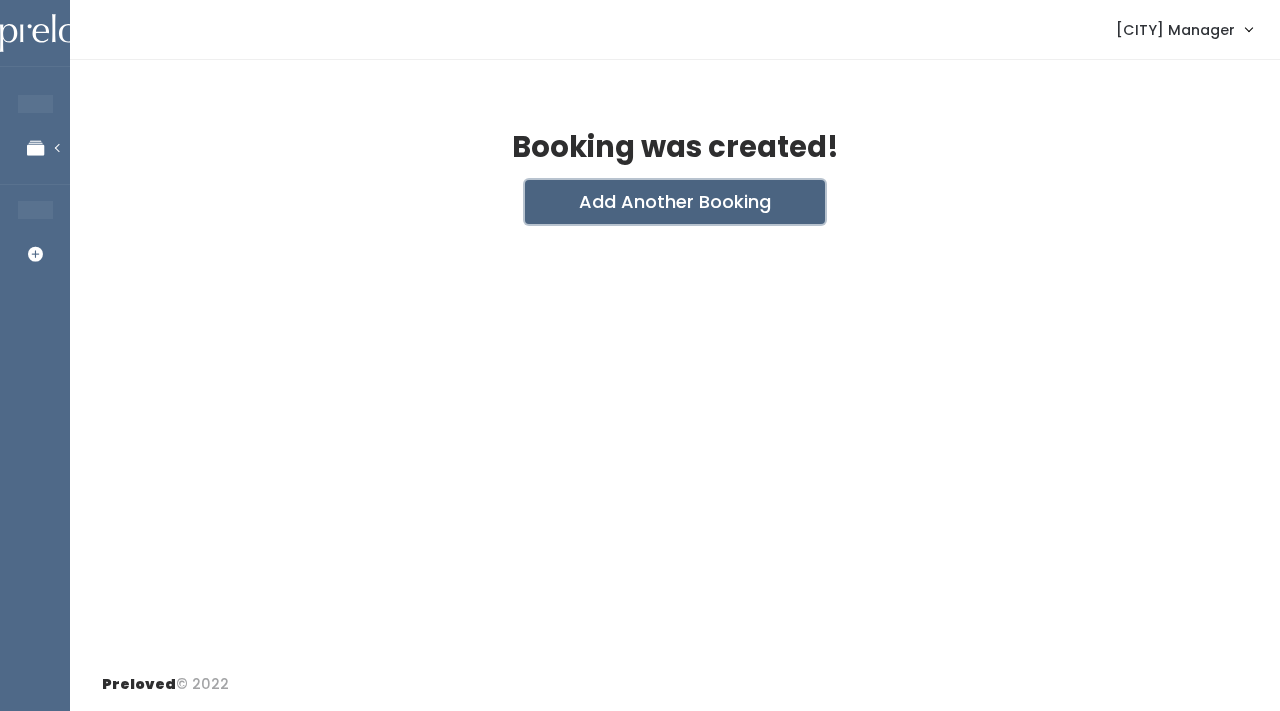 click on "Add Another Booking" at bounding box center [675, 202] 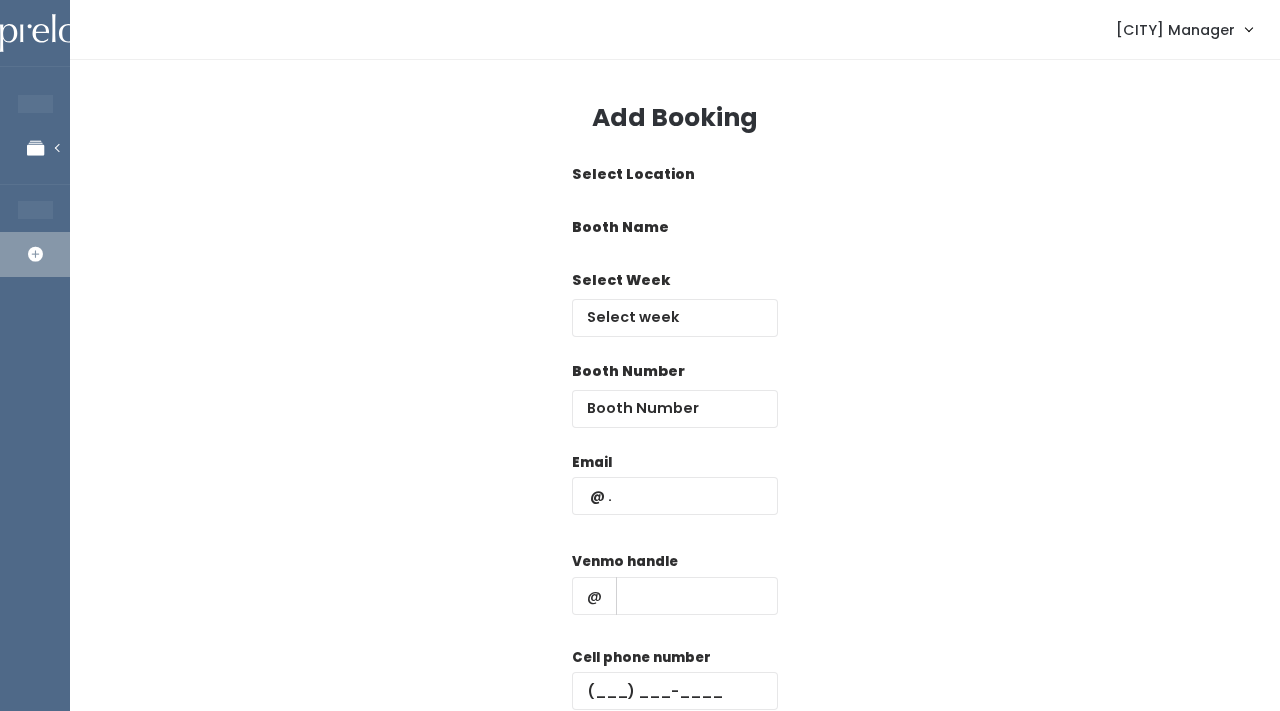 scroll, scrollTop: 0, scrollLeft: 0, axis: both 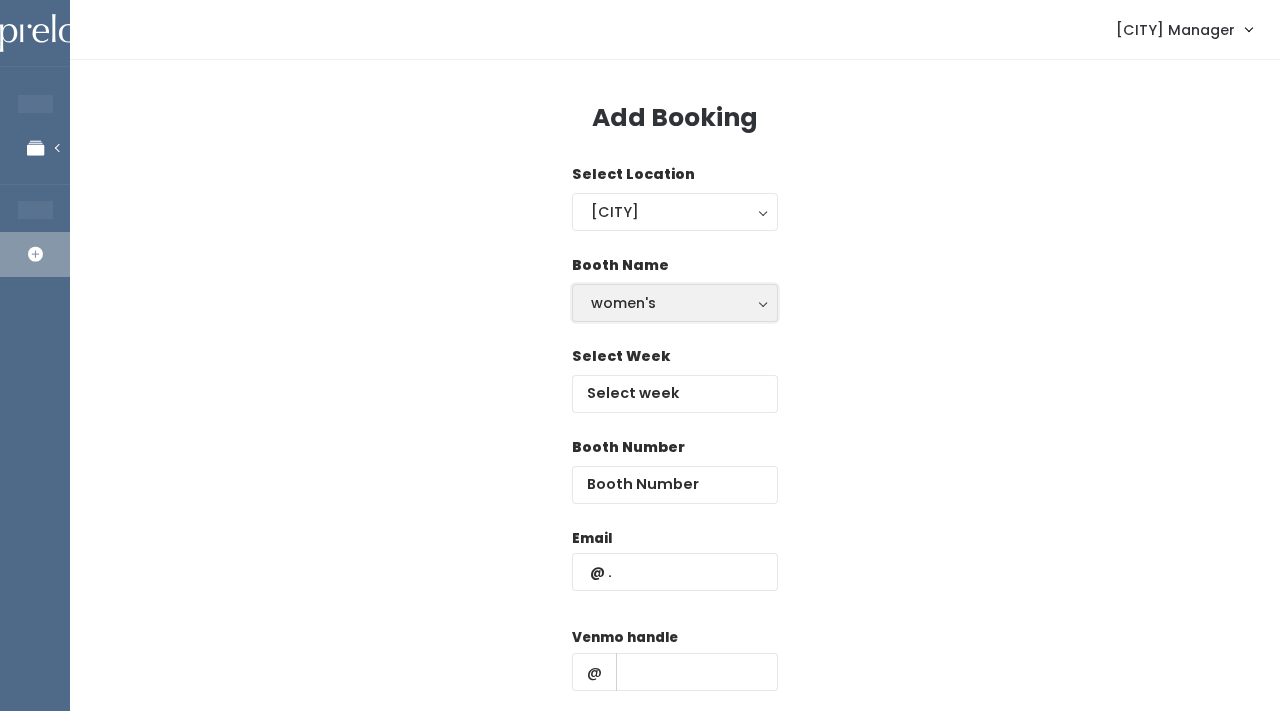 click on "women's" at bounding box center [675, 303] 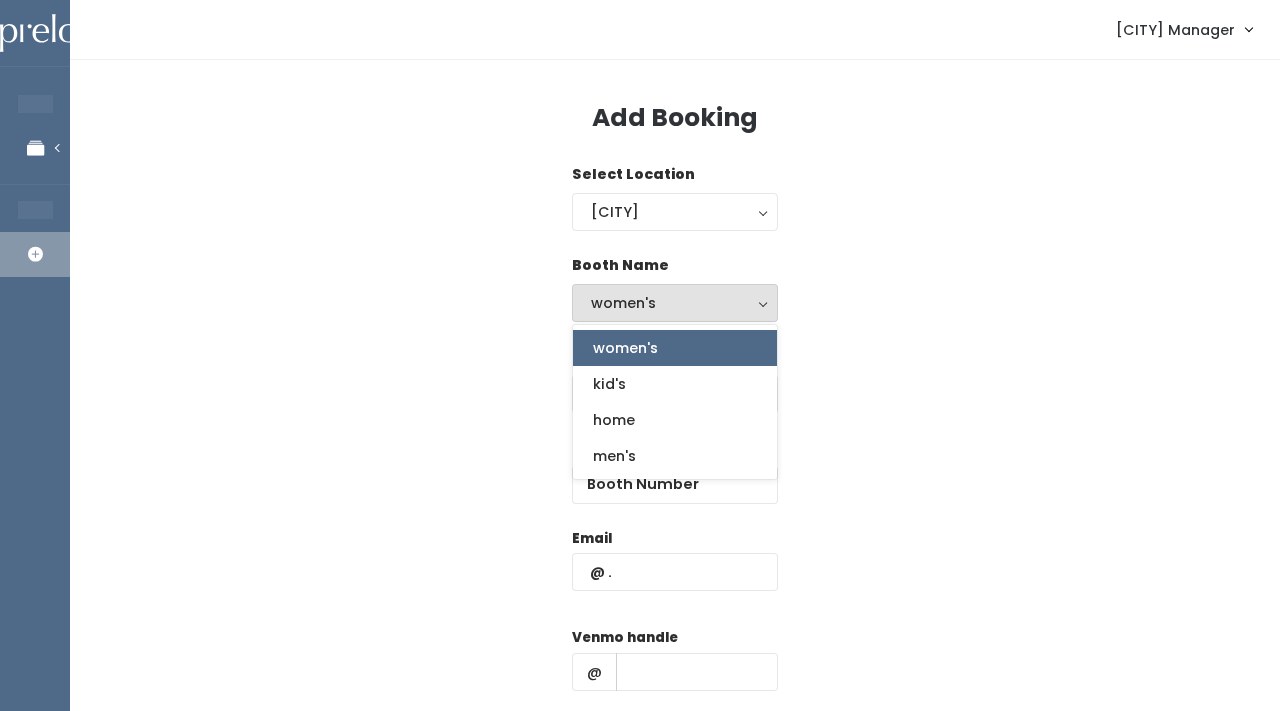 click on "Select Week" at bounding box center [675, 391] 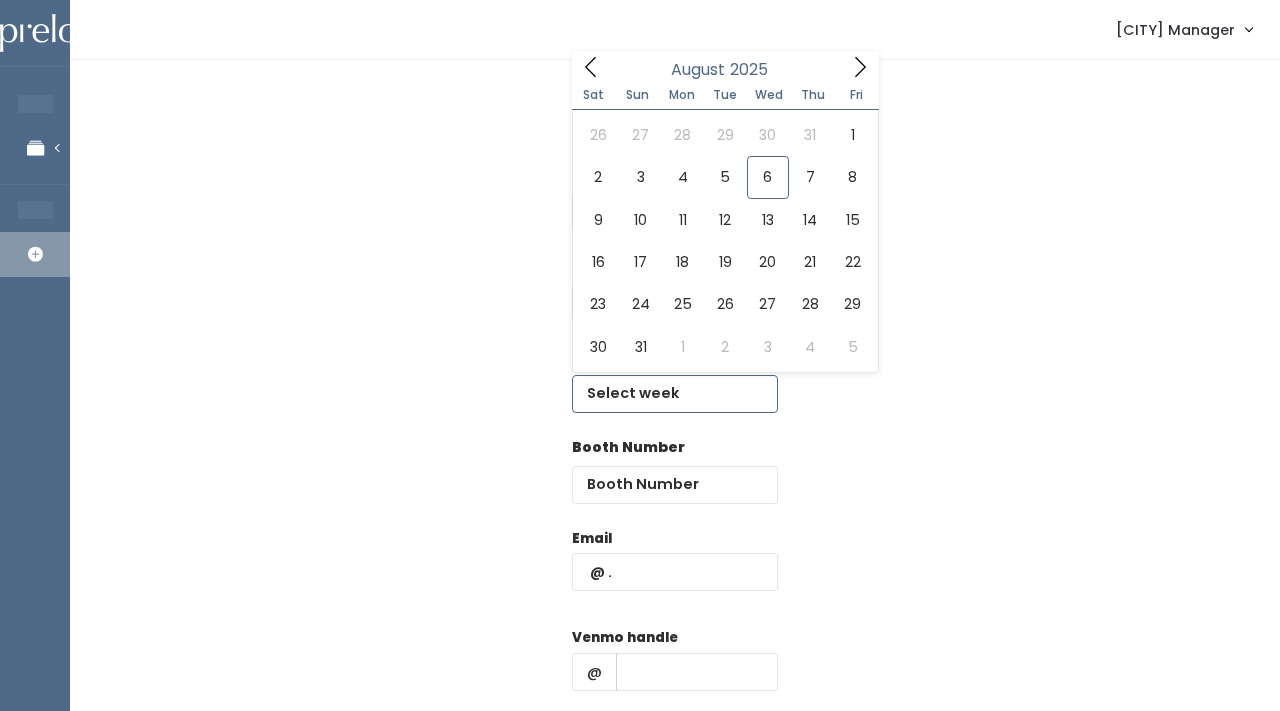 click at bounding box center (675, 394) 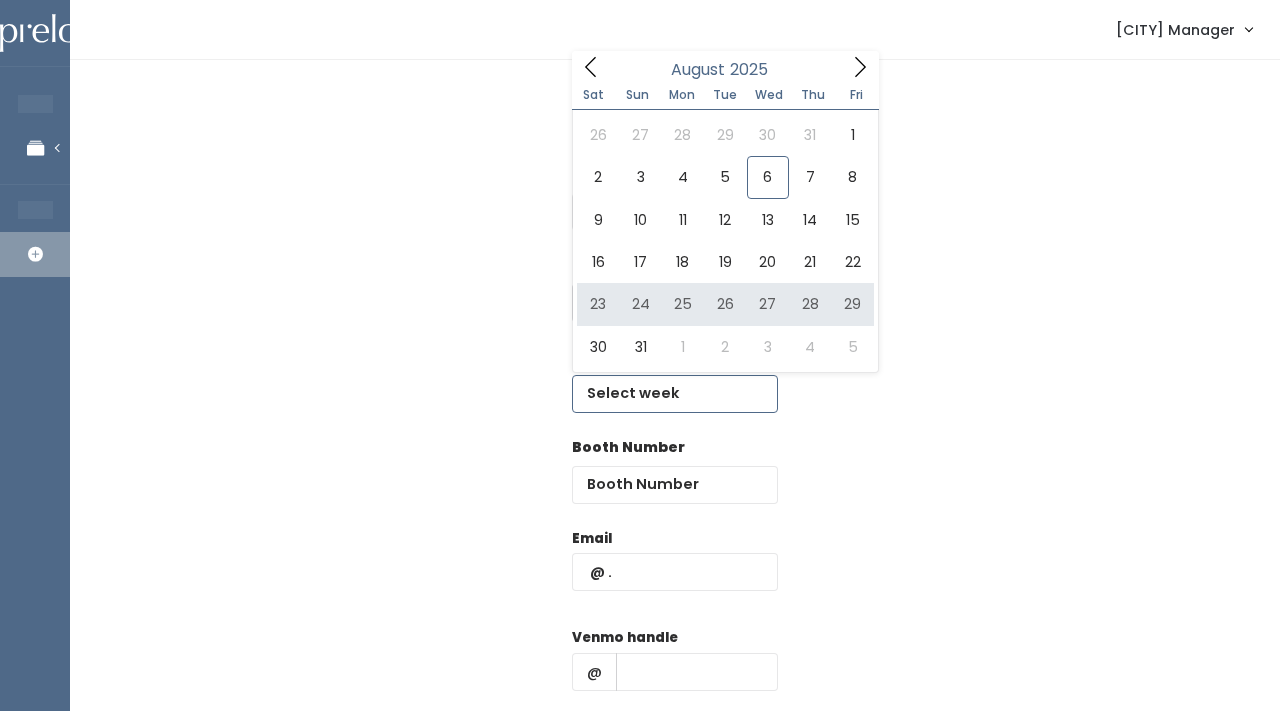 type on "[DATE] to [DATE]" 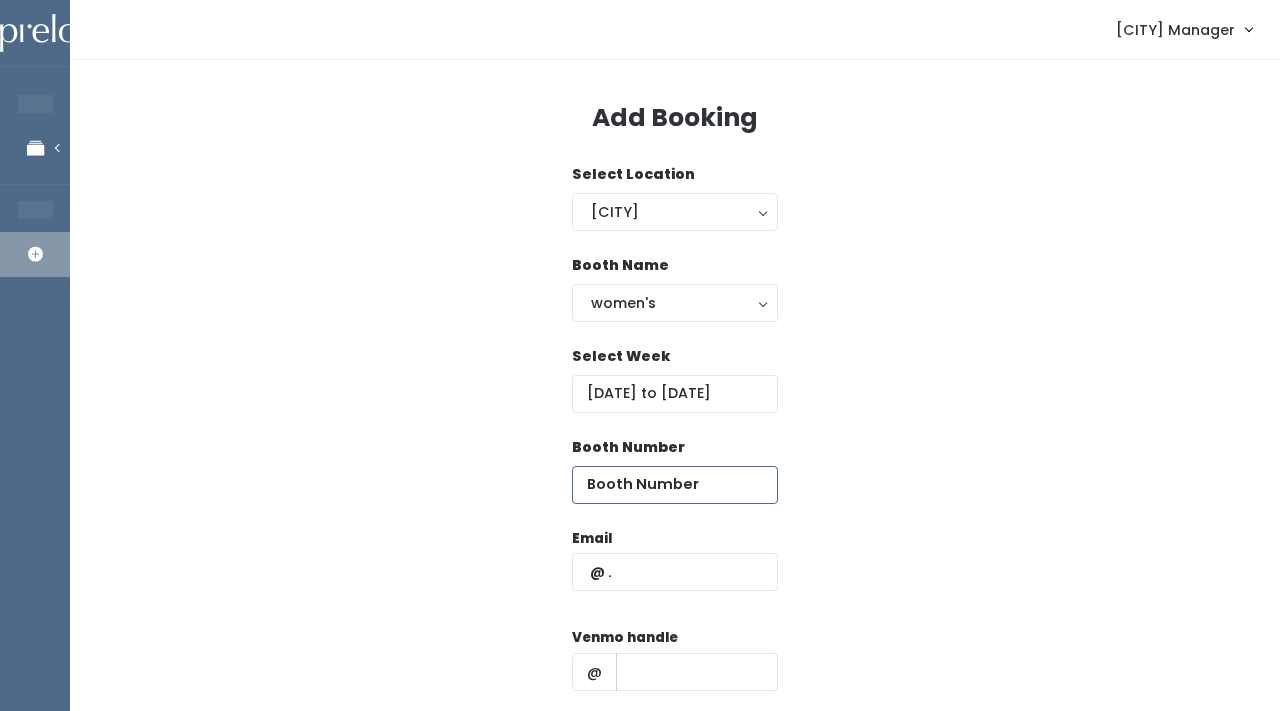 click at bounding box center (675, 485) 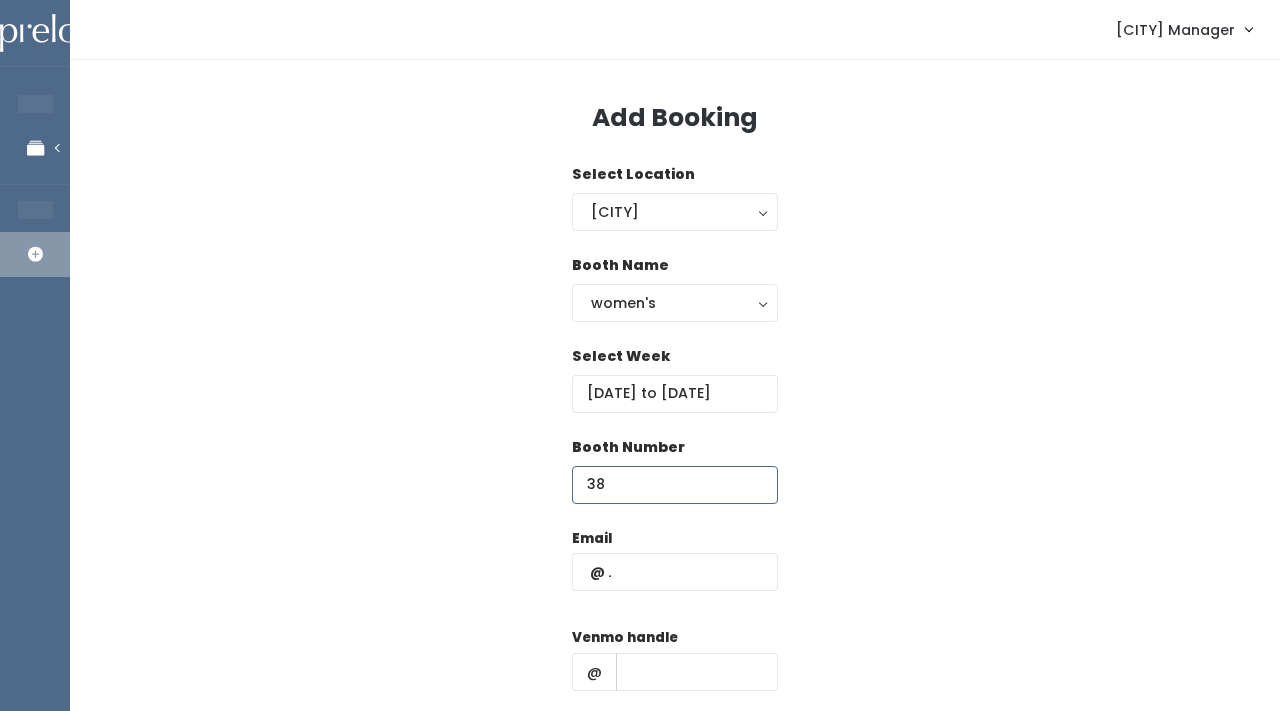 type on "38" 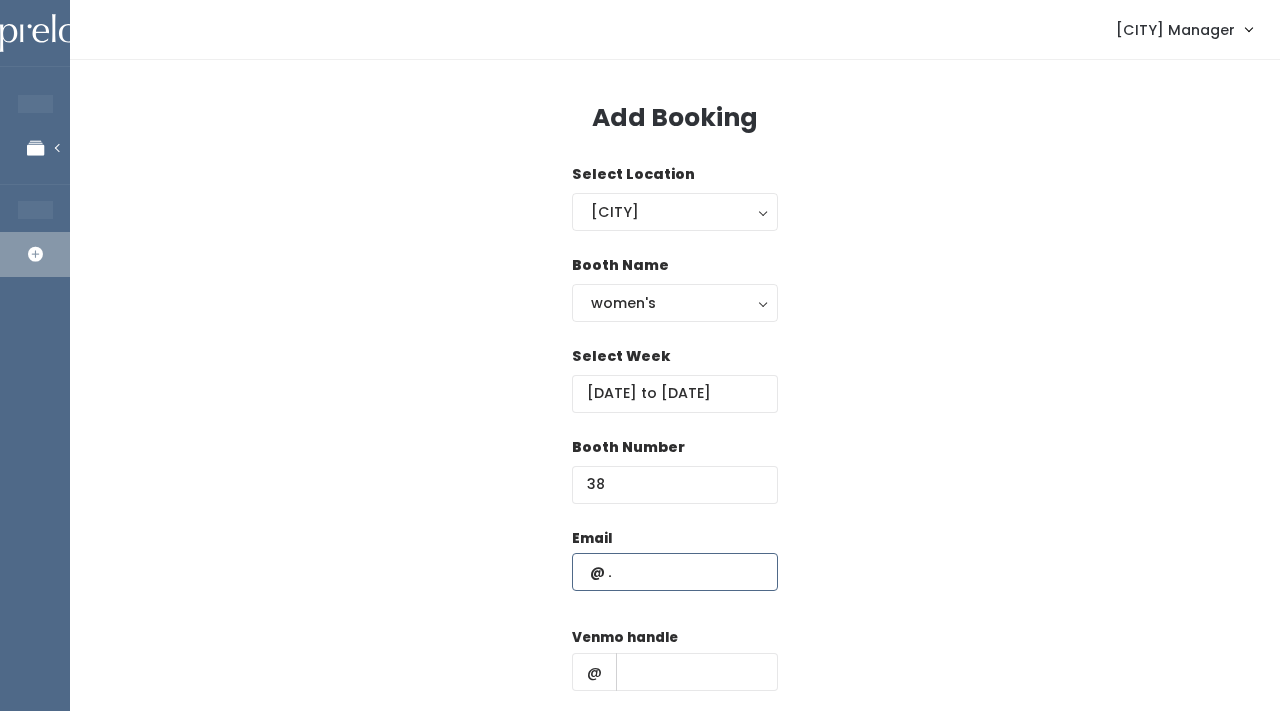 click at bounding box center (675, 572) 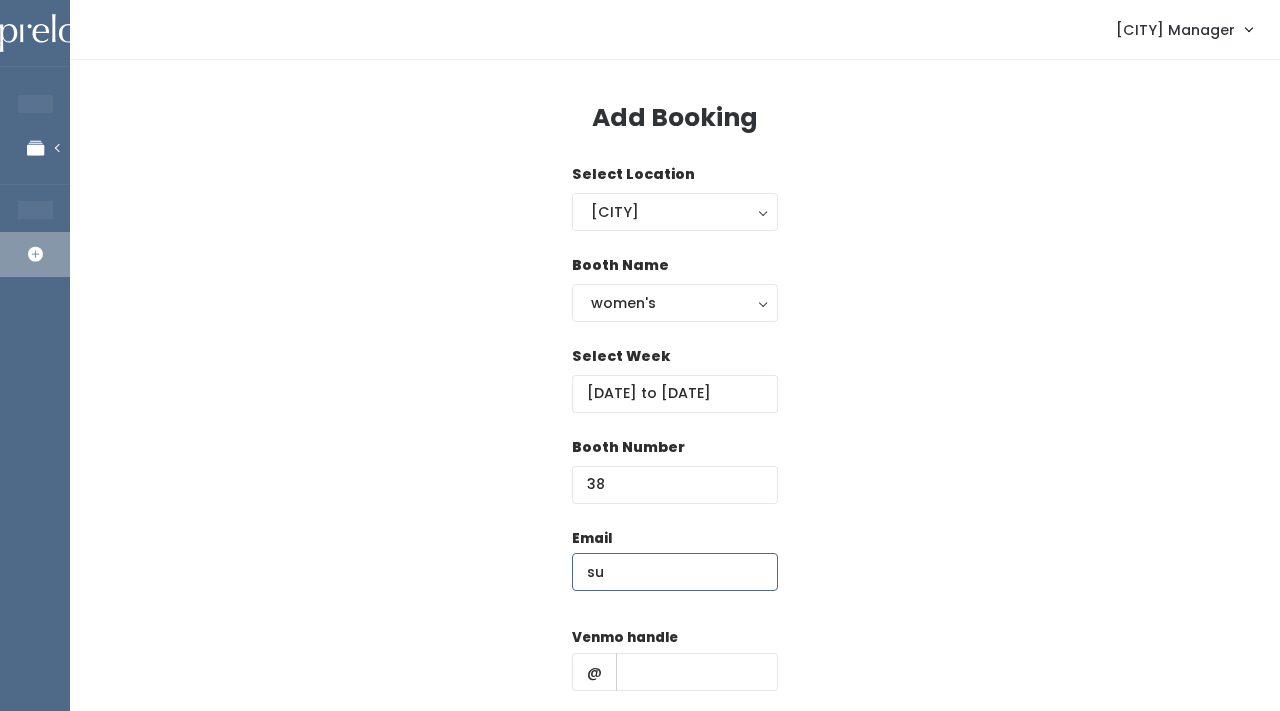 type on "[EMAIL]" 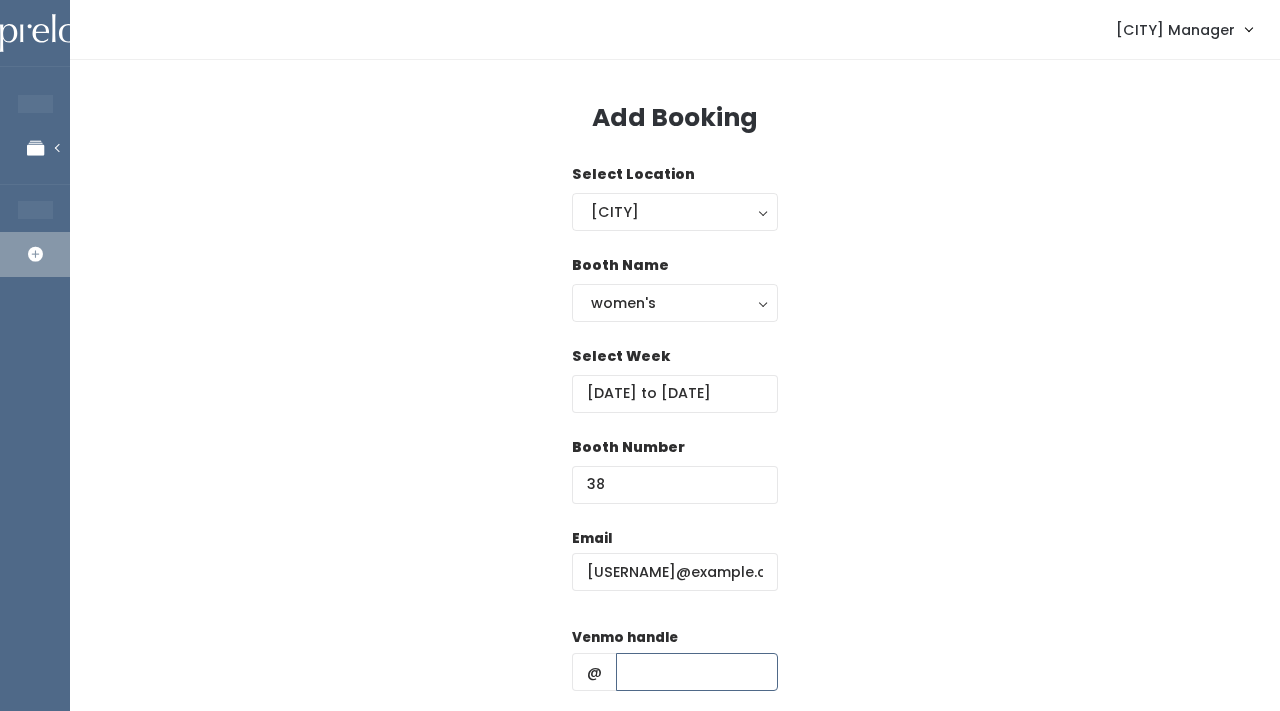 click at bounding box center [697, 672] 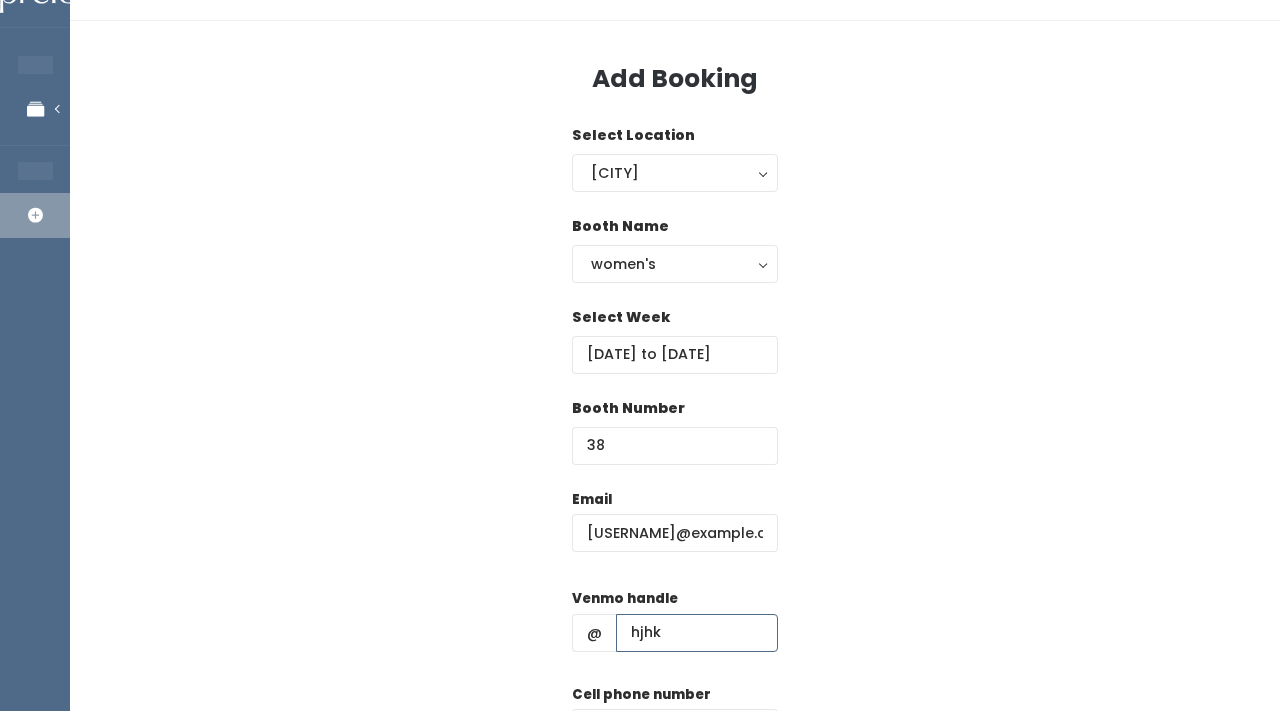 scroll, scrollTop: 65, scrollLeft: 0, axis: vertical 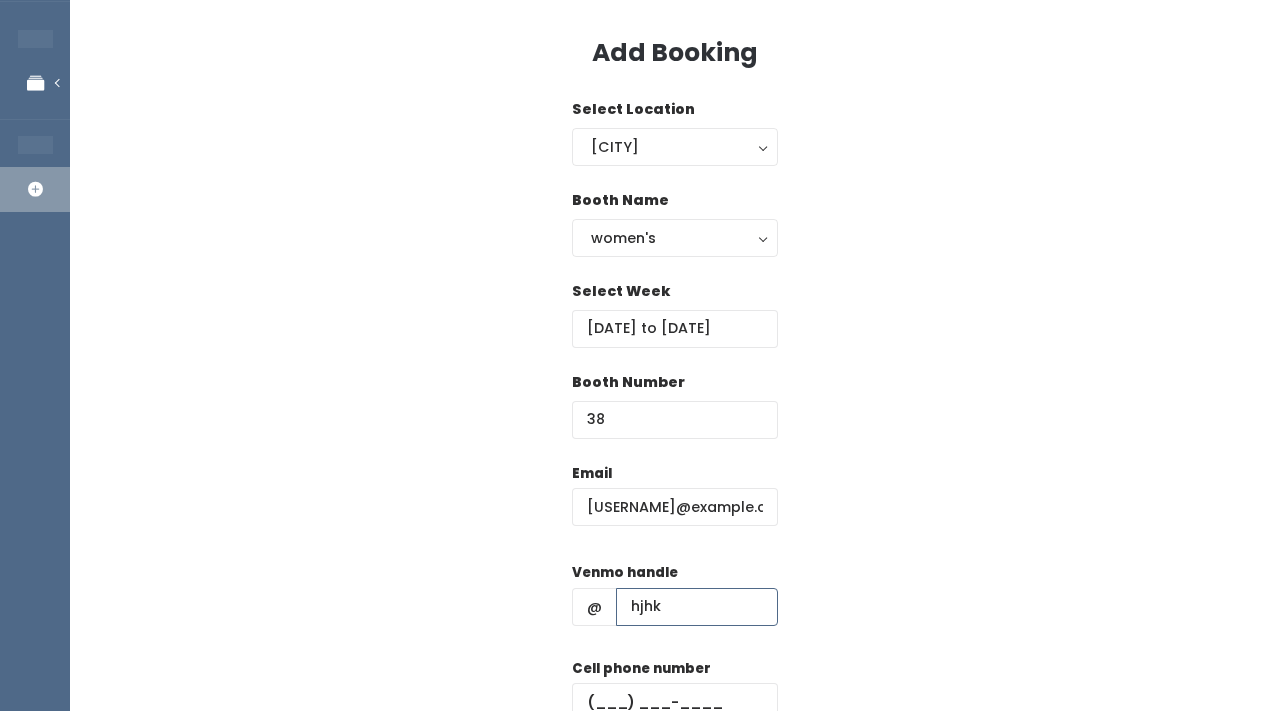 type on "hjhk" 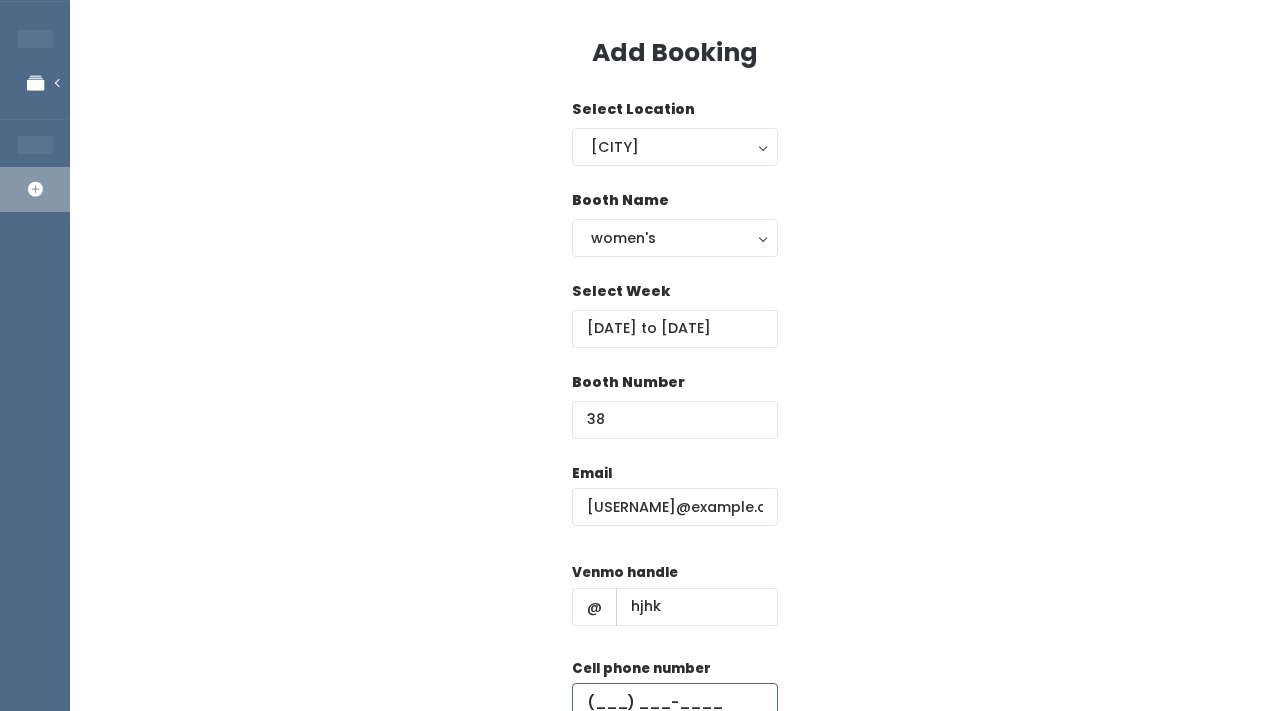 click at bounding box center (675, 702) 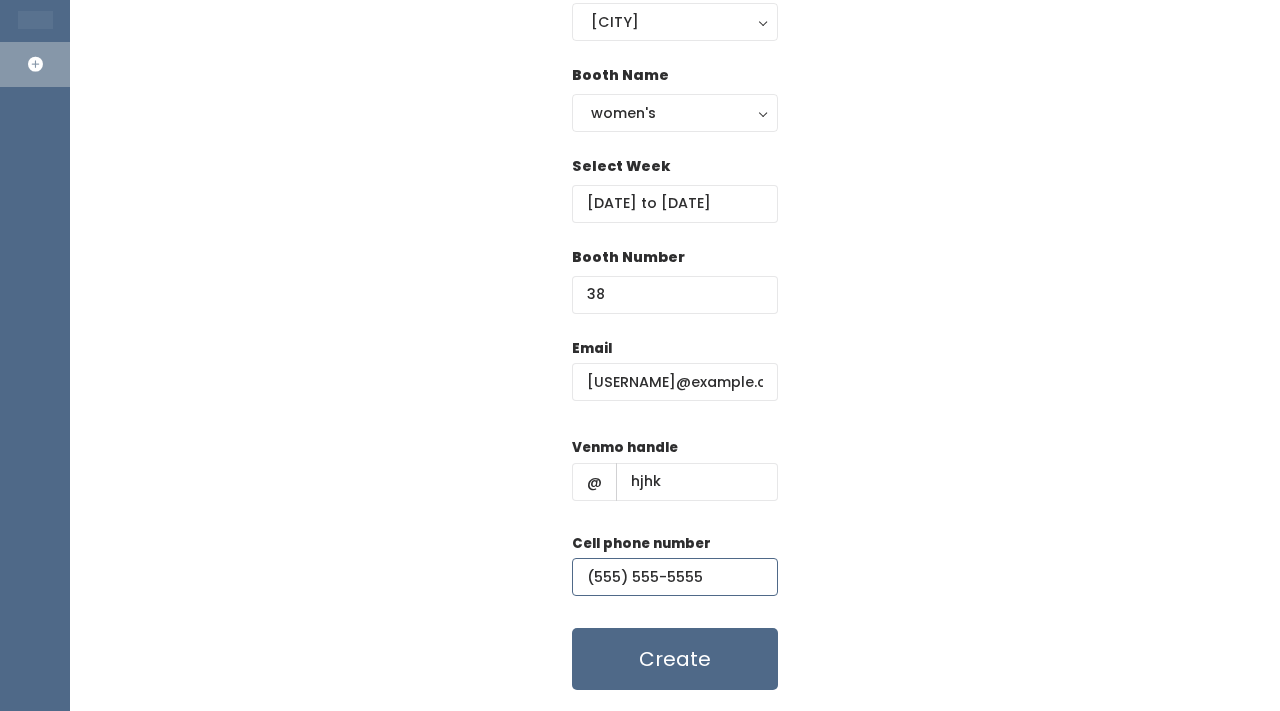 scroll, scrollTop: 194, scrollLeft: 0, axis: vertical 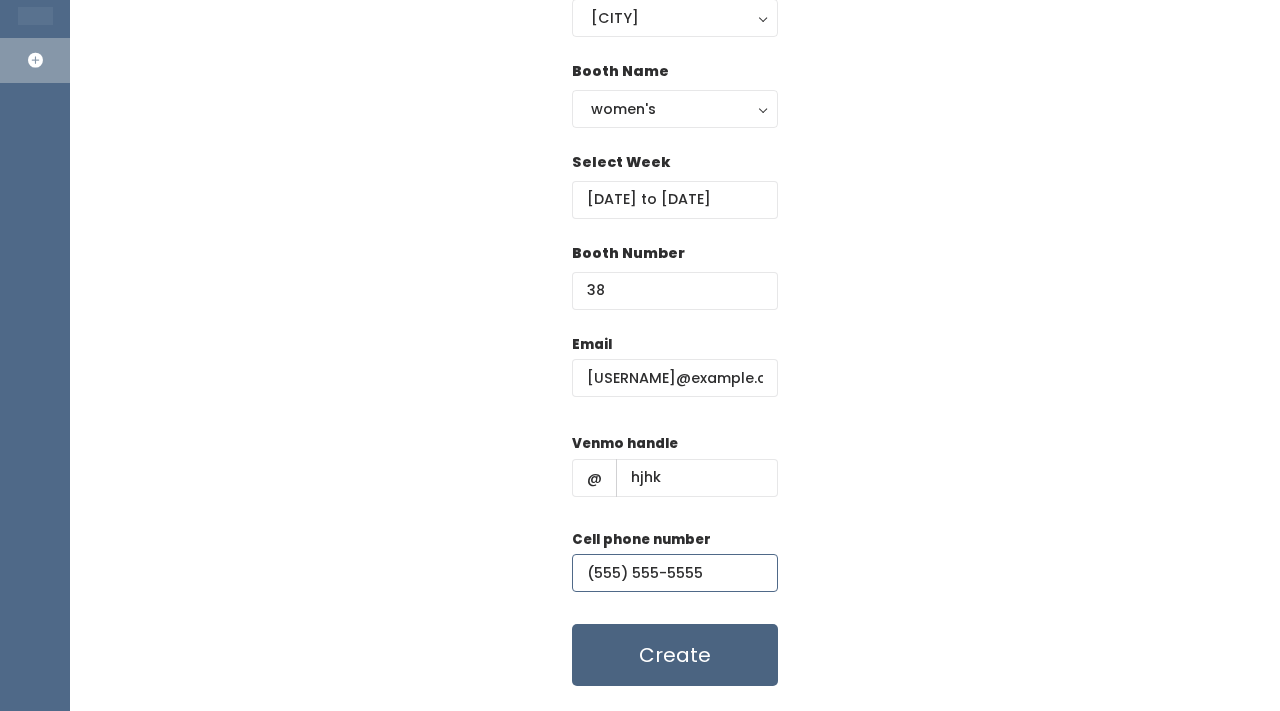 type on "(898) 098-0890" 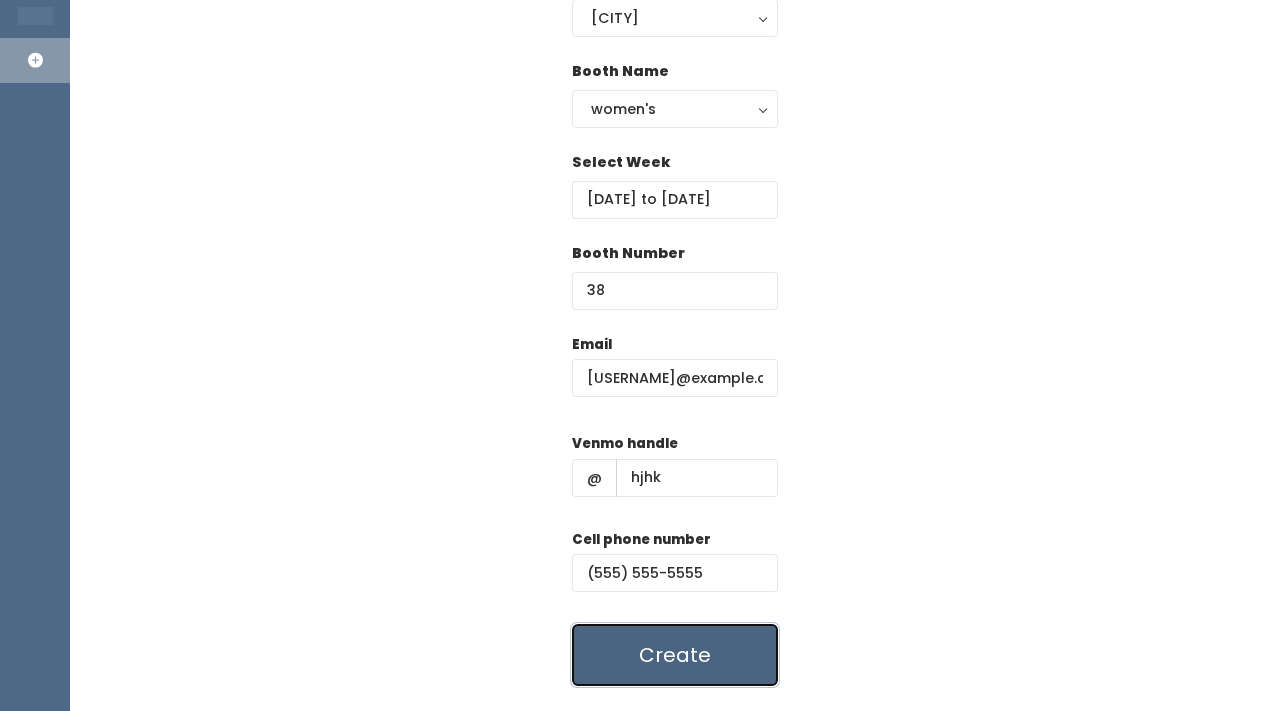 click on "Create" at bounding box center (675, 655) 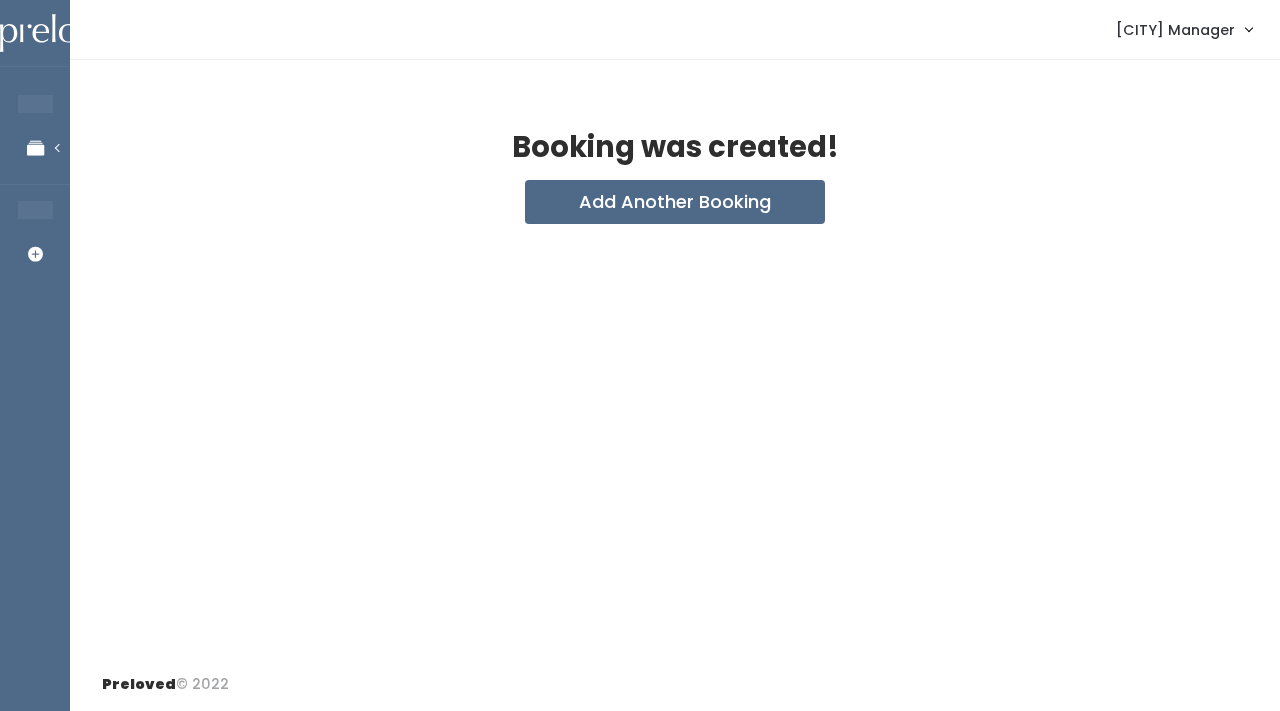 scroll, scrollTop: 0, scrollLeft: 0, axis: both 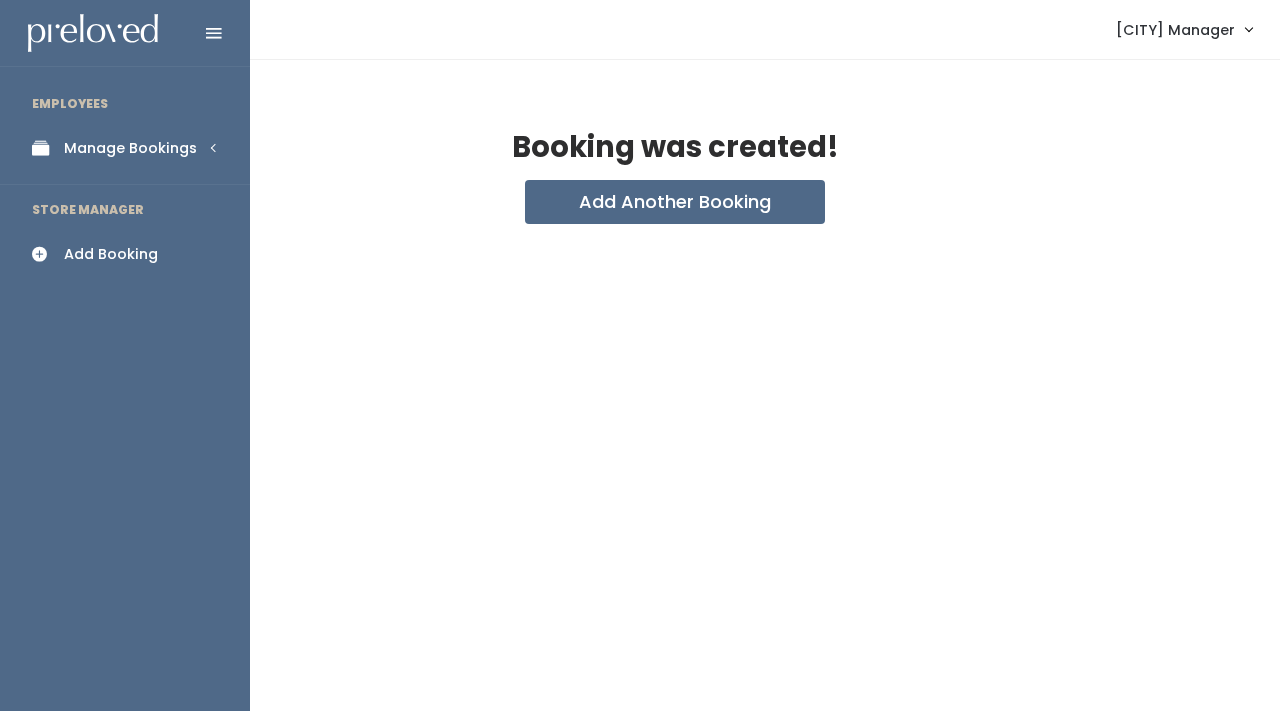 click on "Manage Bookings" at bounding box center (125, 148) 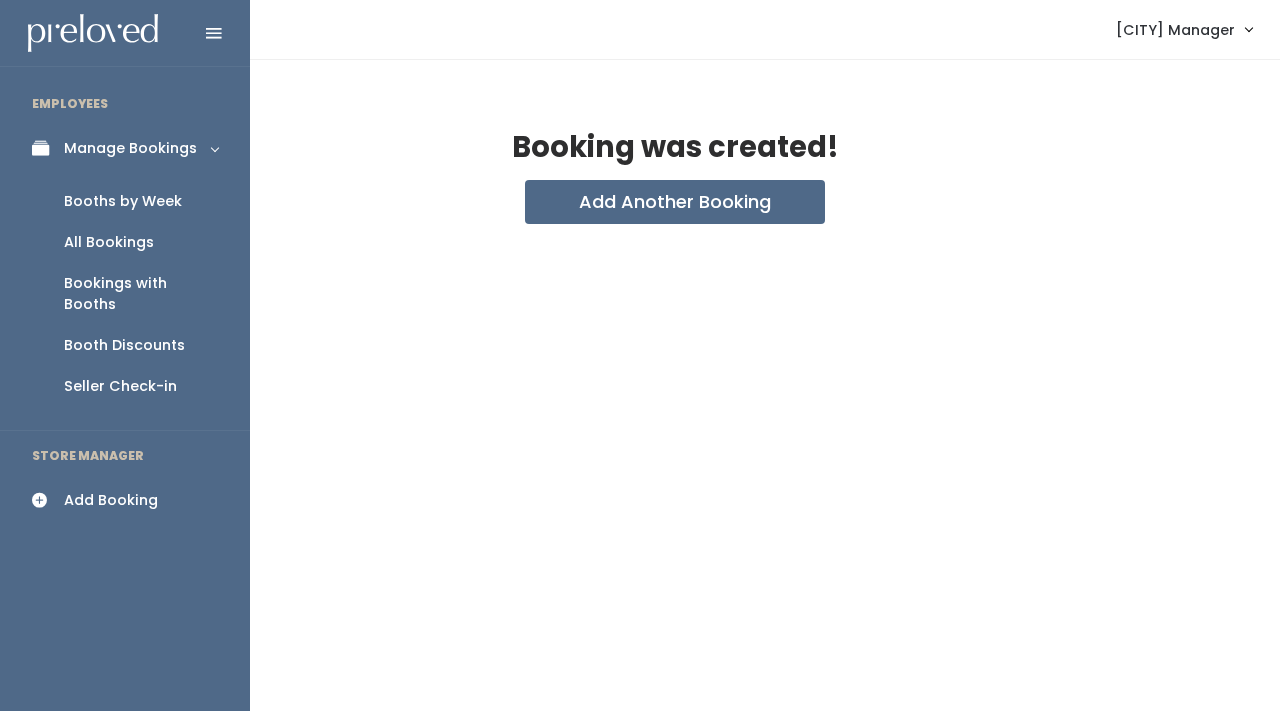 click on "Booths by Week" at bounding box center (123, 201) 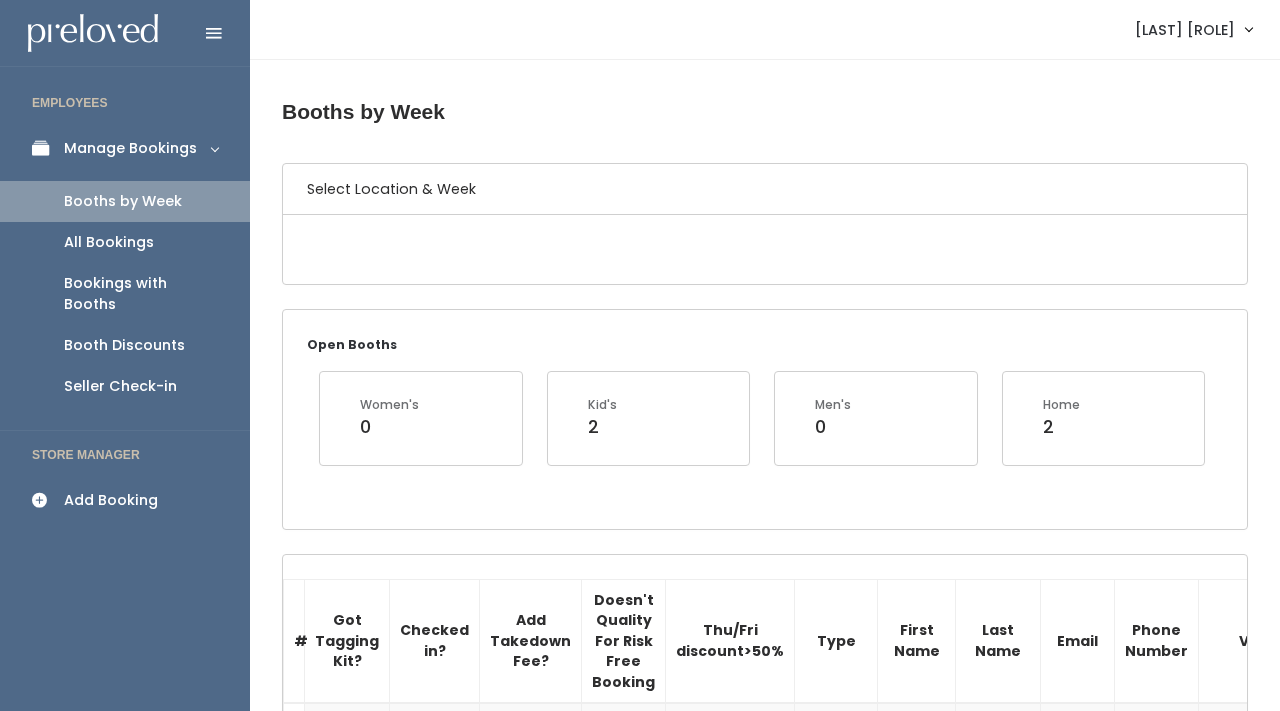 scroll, scrollTop: 0, scrollLeft: 0, axis: both 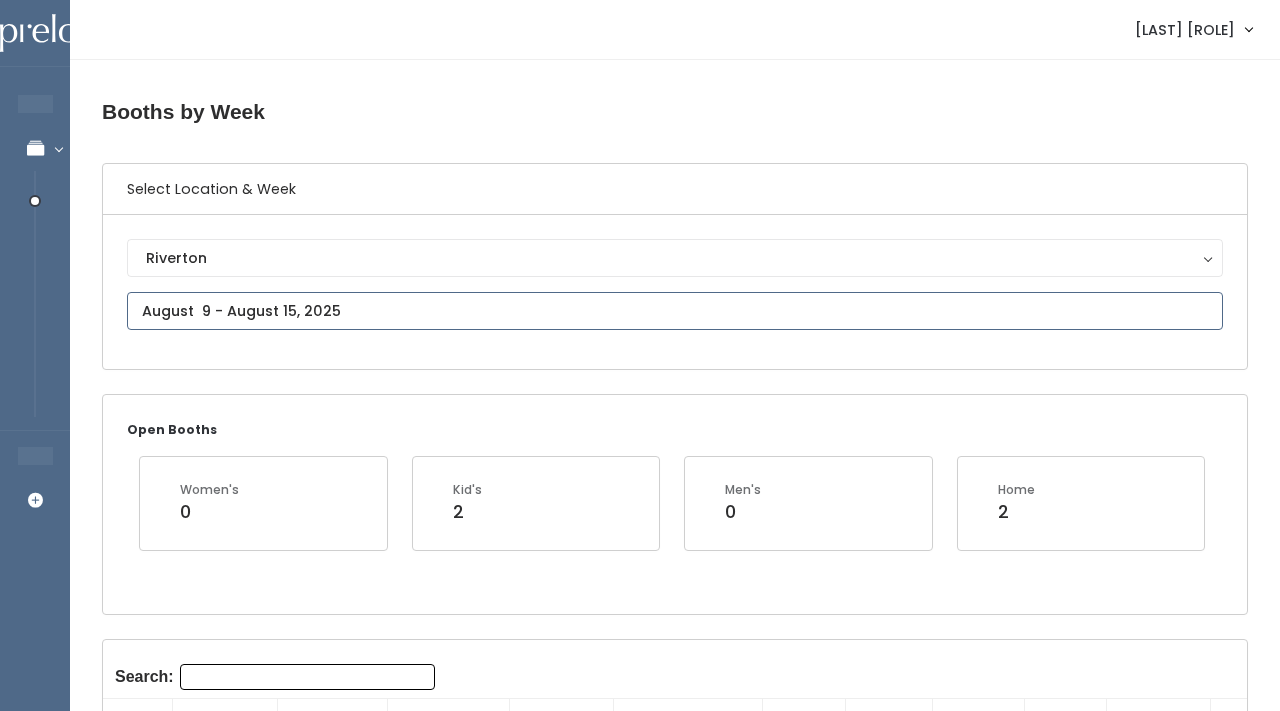 click at bounding box center [675, 311] 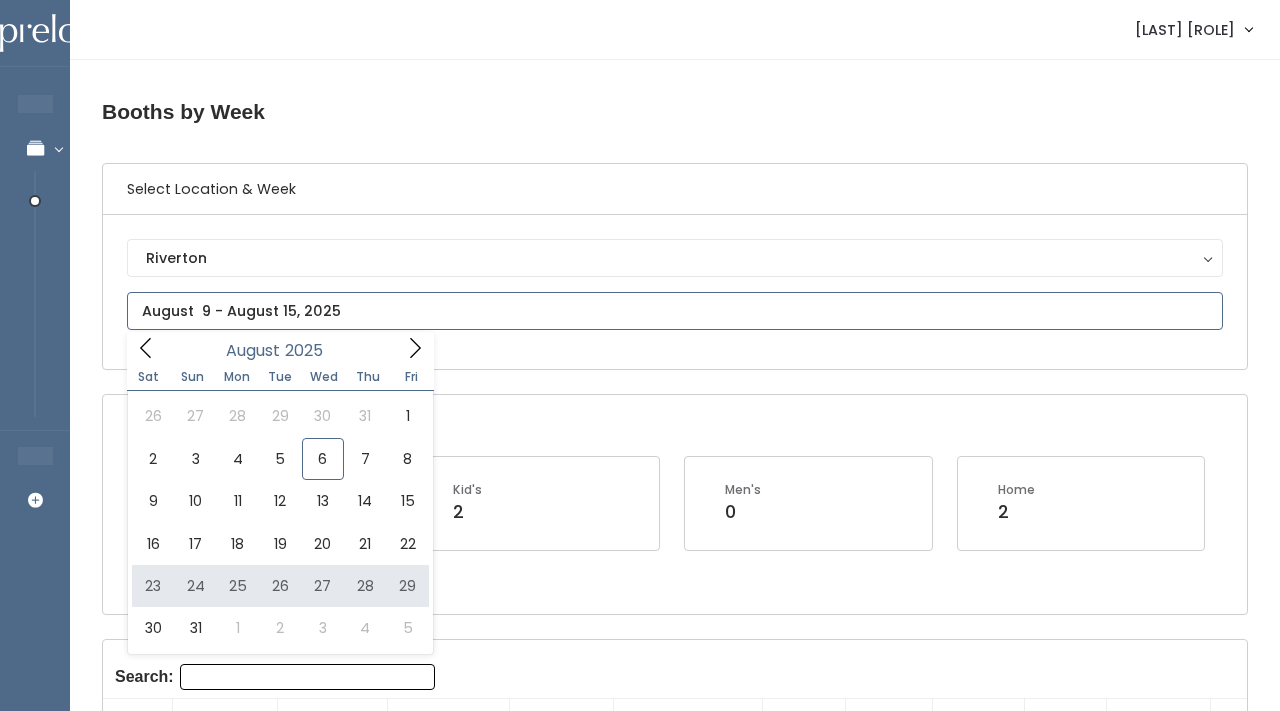 type on "August 23 to August 29" 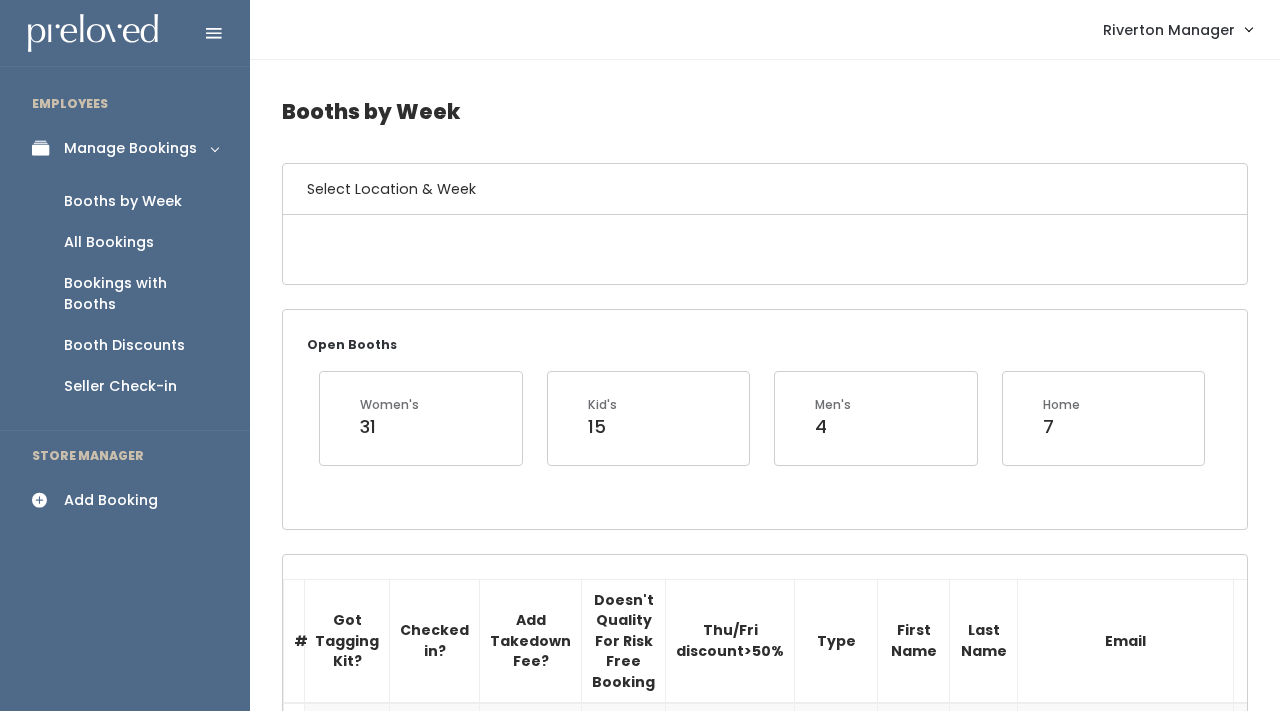 scroll, scrollTop: 0, scrollLeft: 0, axis: both 